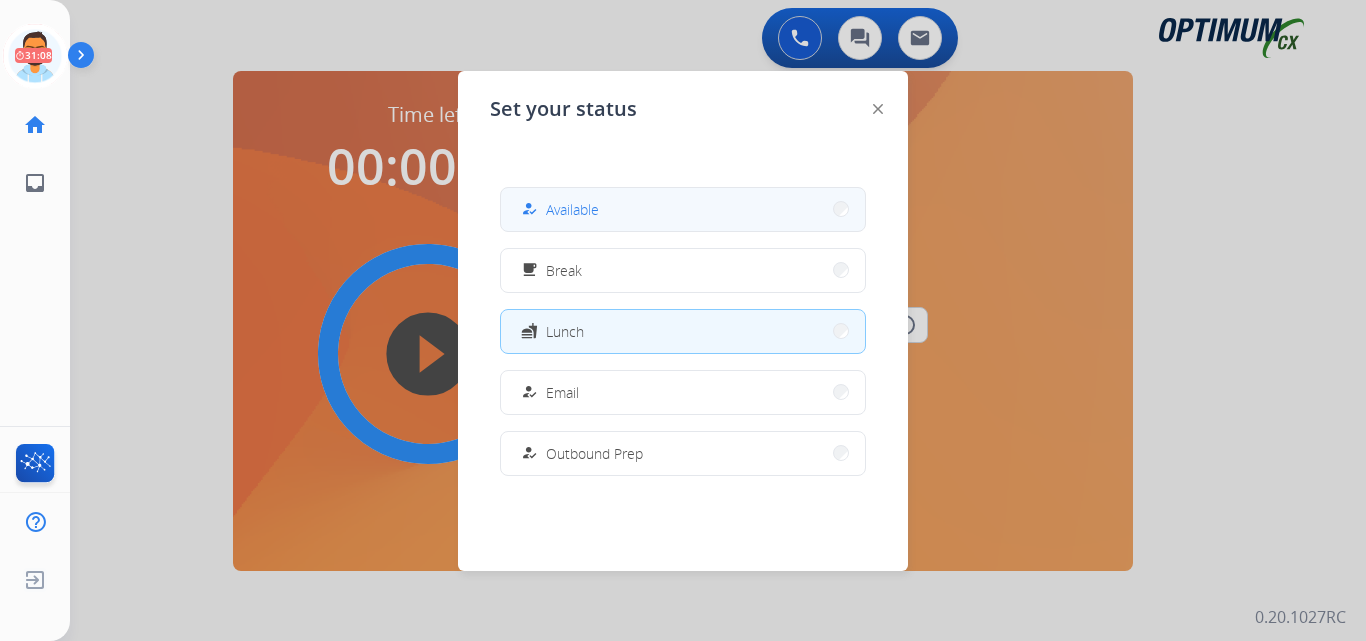 click on "how_to_reg Available" at bounding box center (683, 209) 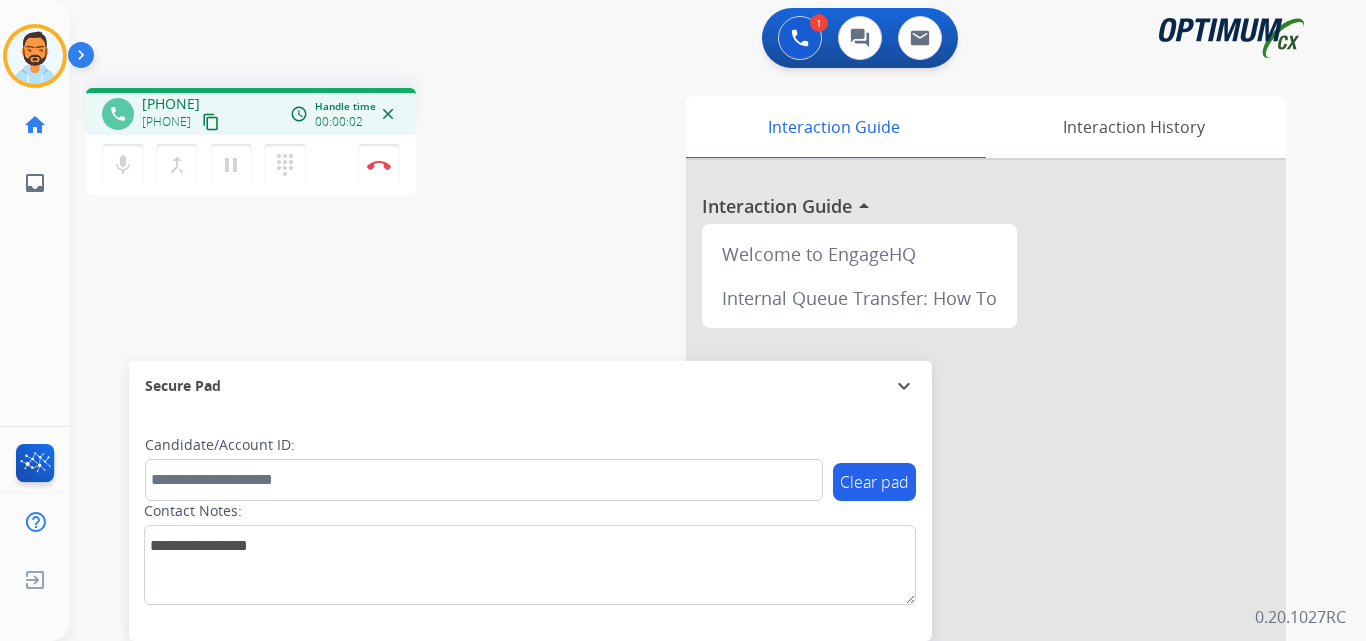 click on "content_copy" at bounding box center [211, 122] 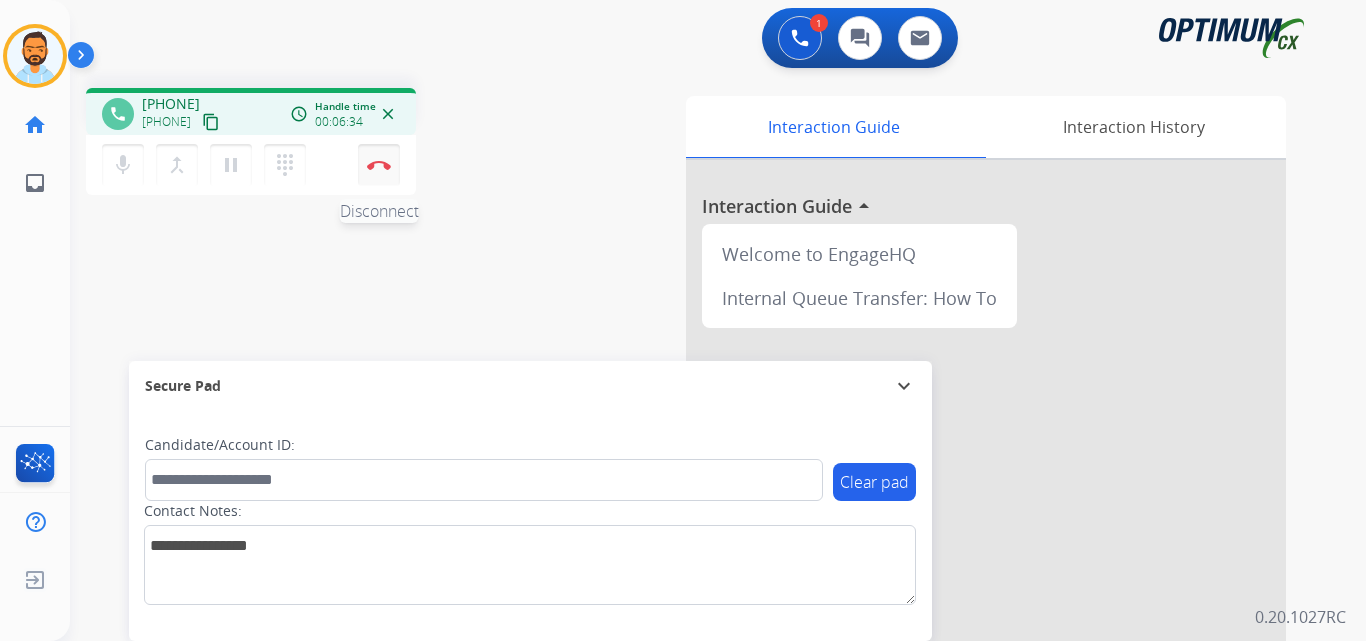click at bounding box center (379, 165) 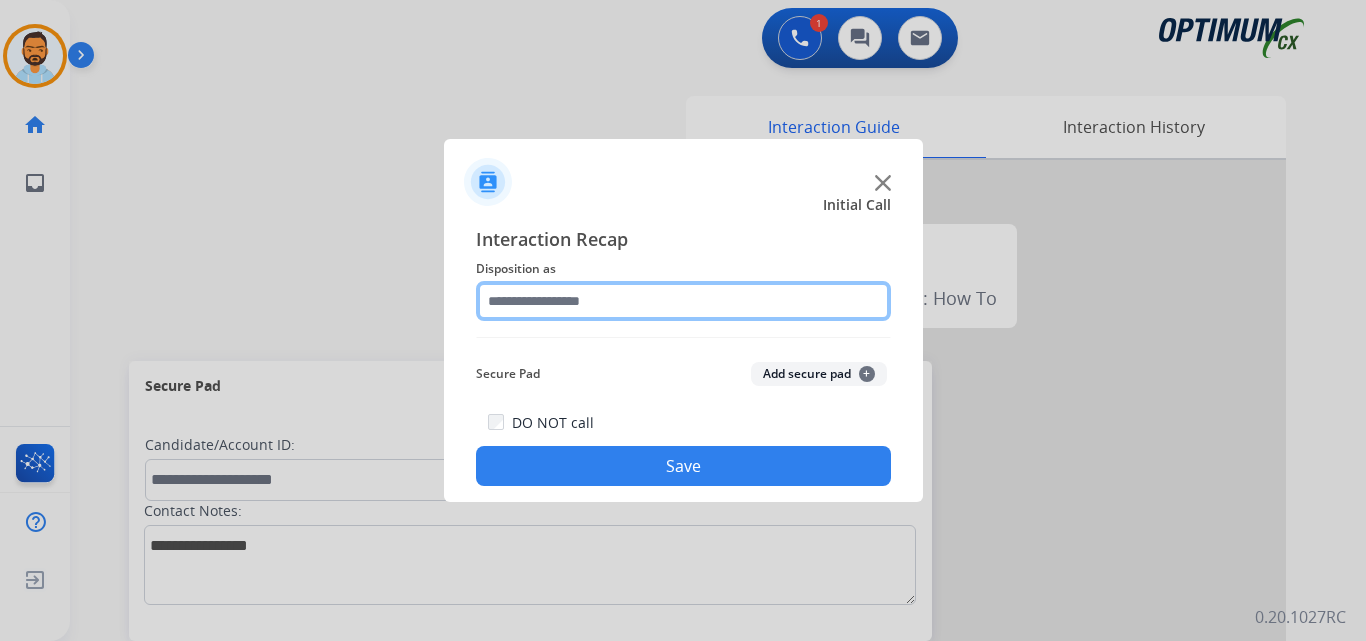 click 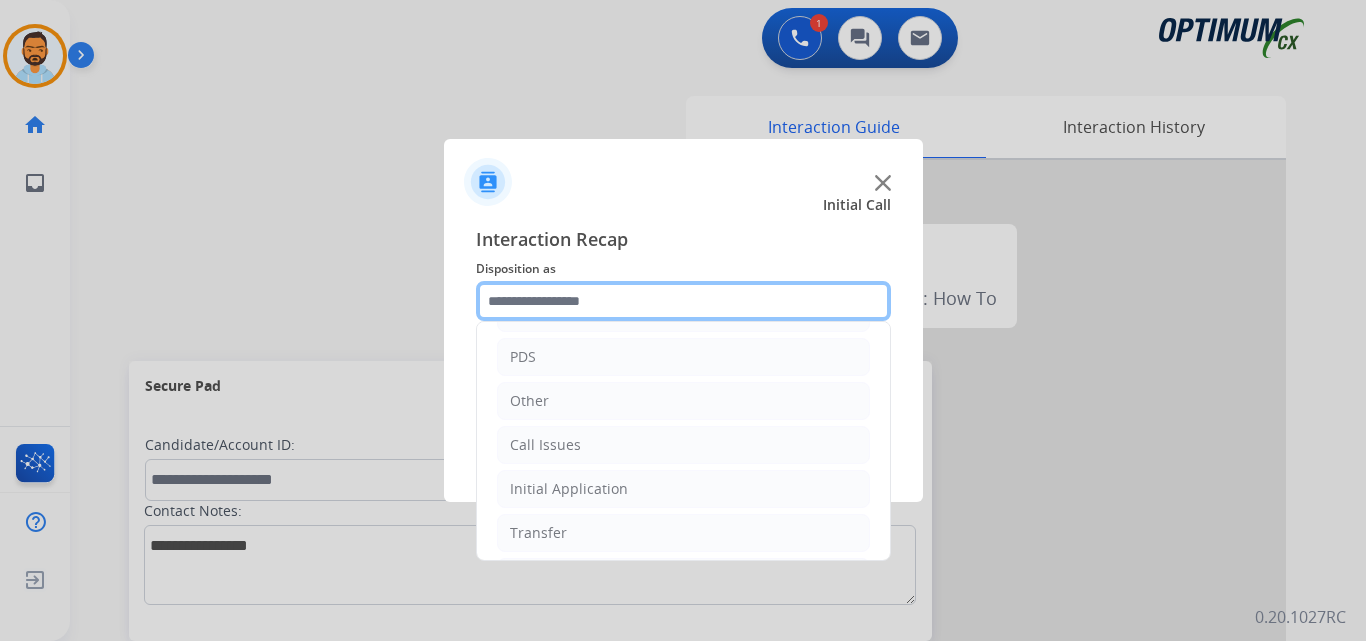 scroll, scrollTop: 0, scrollLeft: 0, axis: both 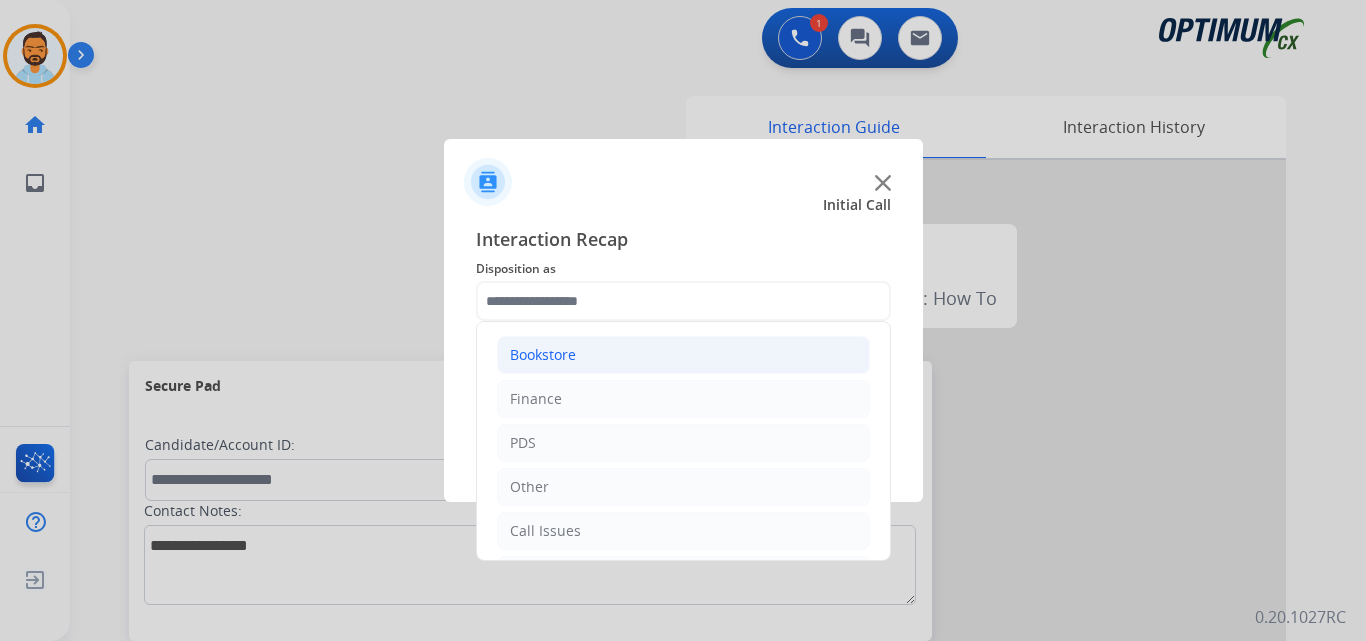click on "Bookstore" 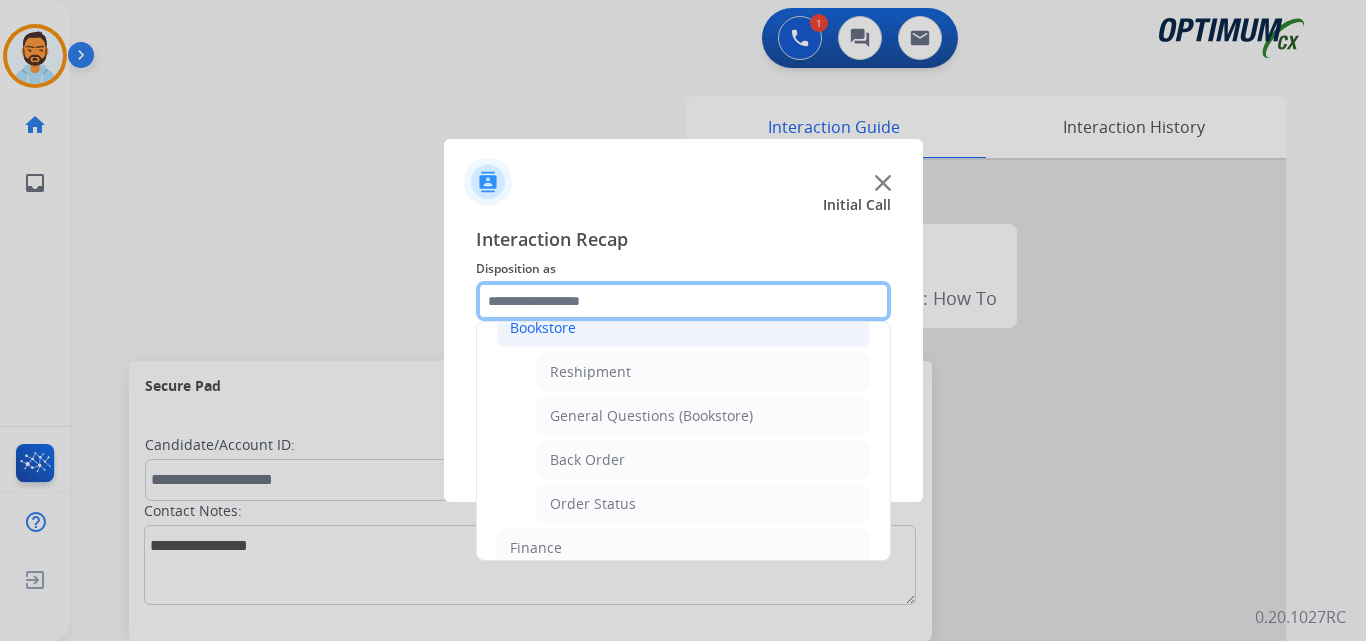 scroll, scrollTop: 30, scrollLeft: 0, axis: vertical 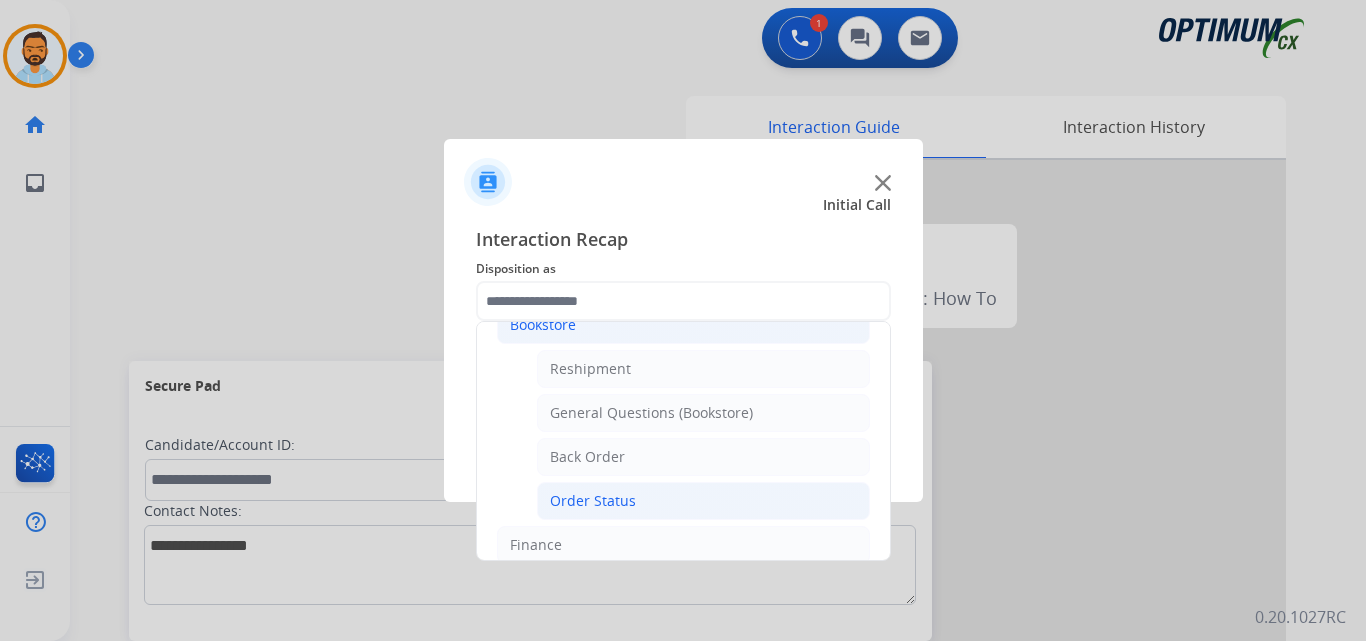 click on "Order Status" 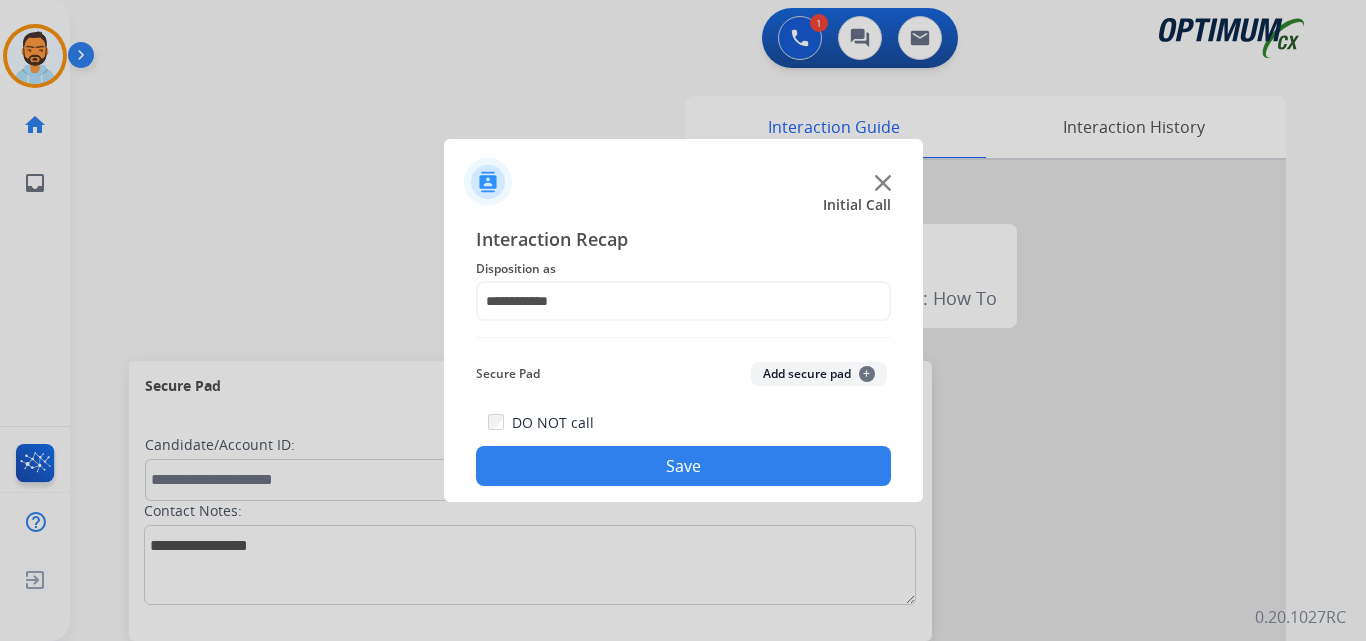 click on "Save" 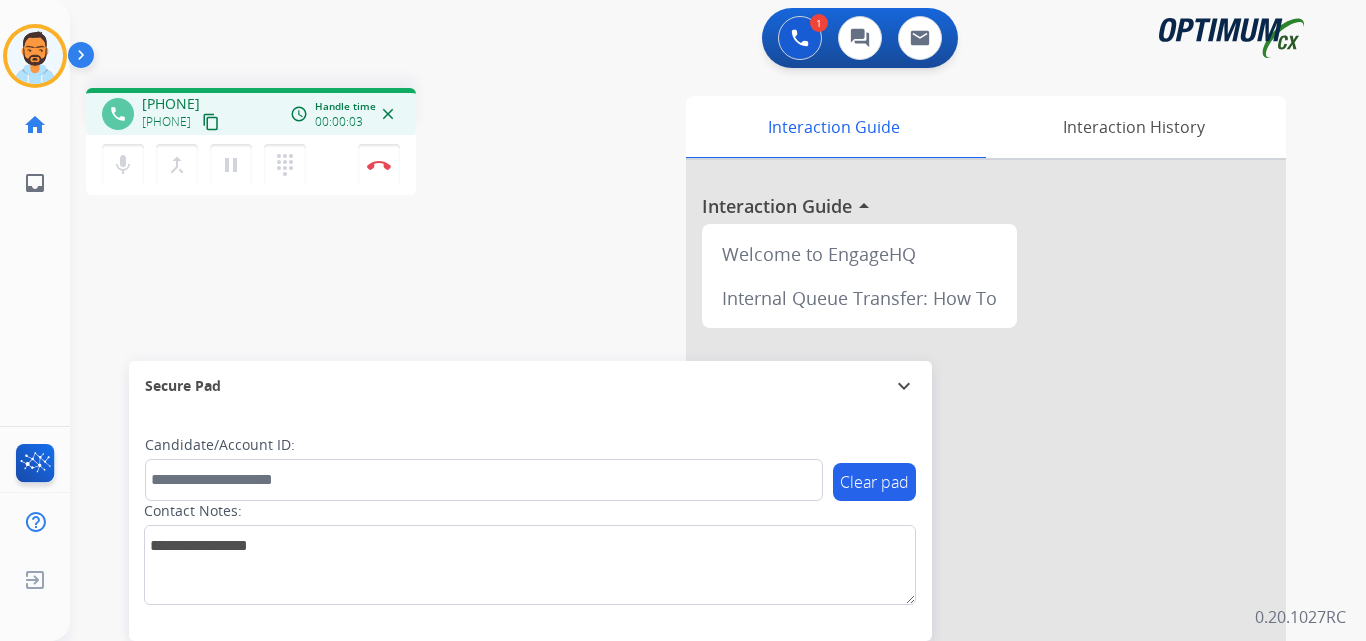 click on "content_copy" at bounding box center [211, 122] 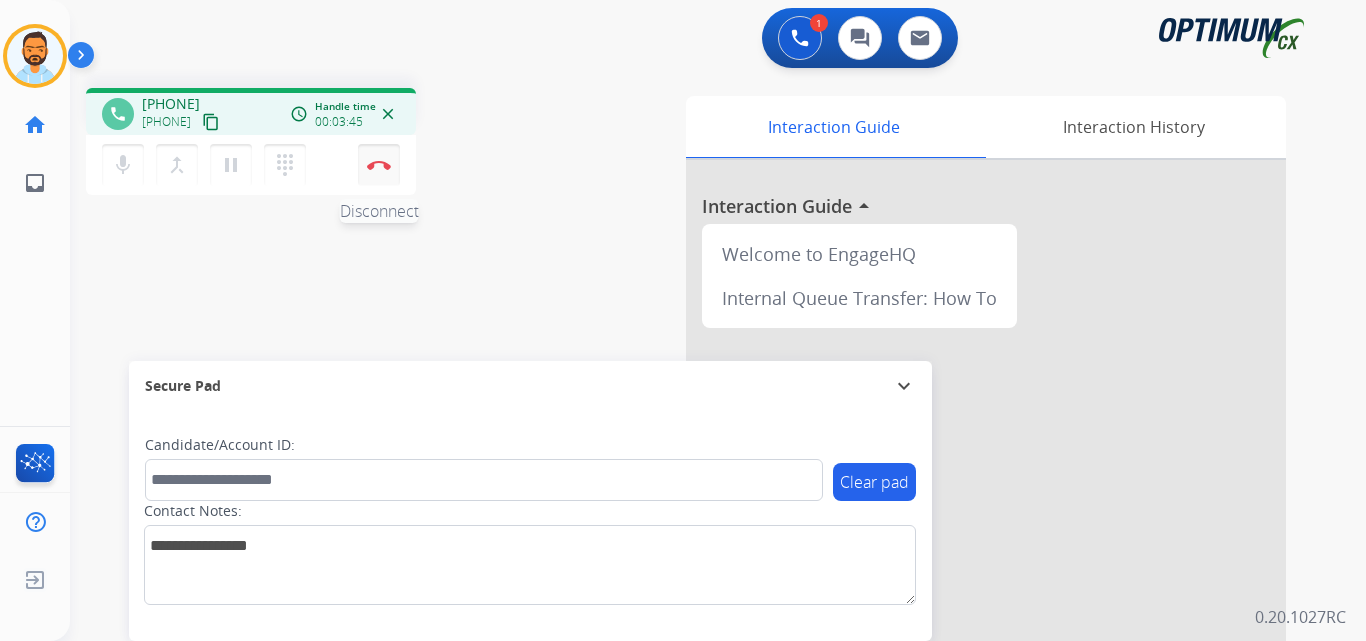 click at bounding box center (379, 165) 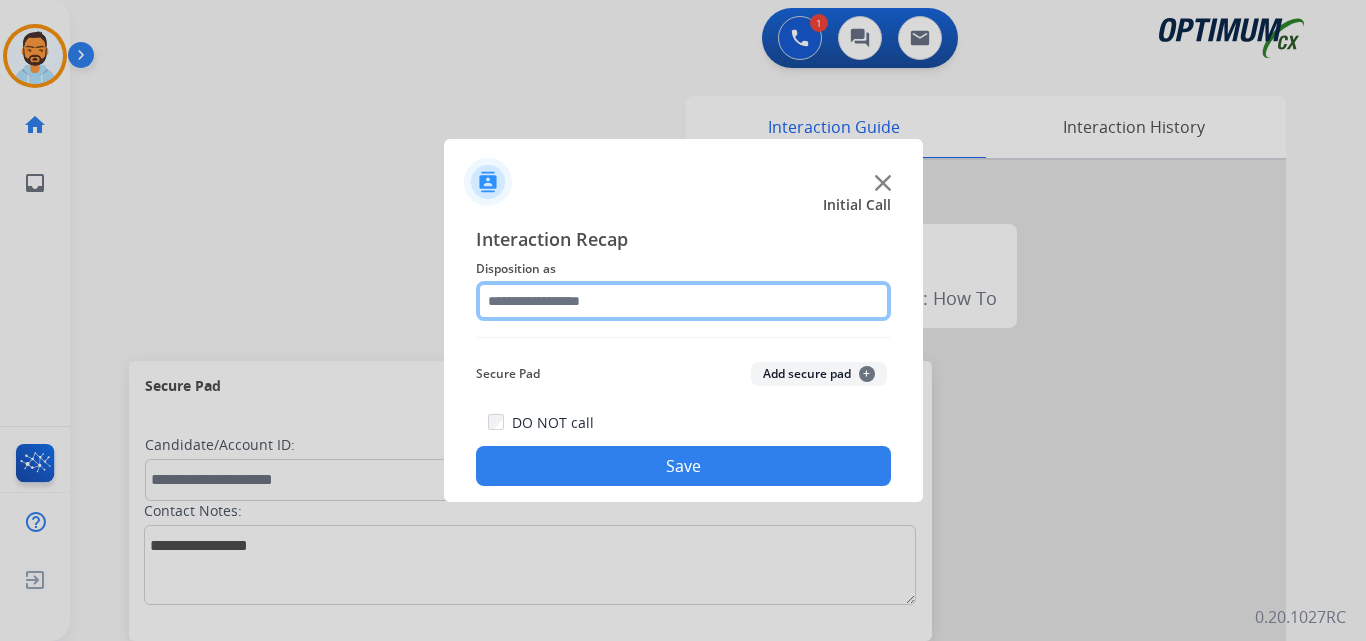 click 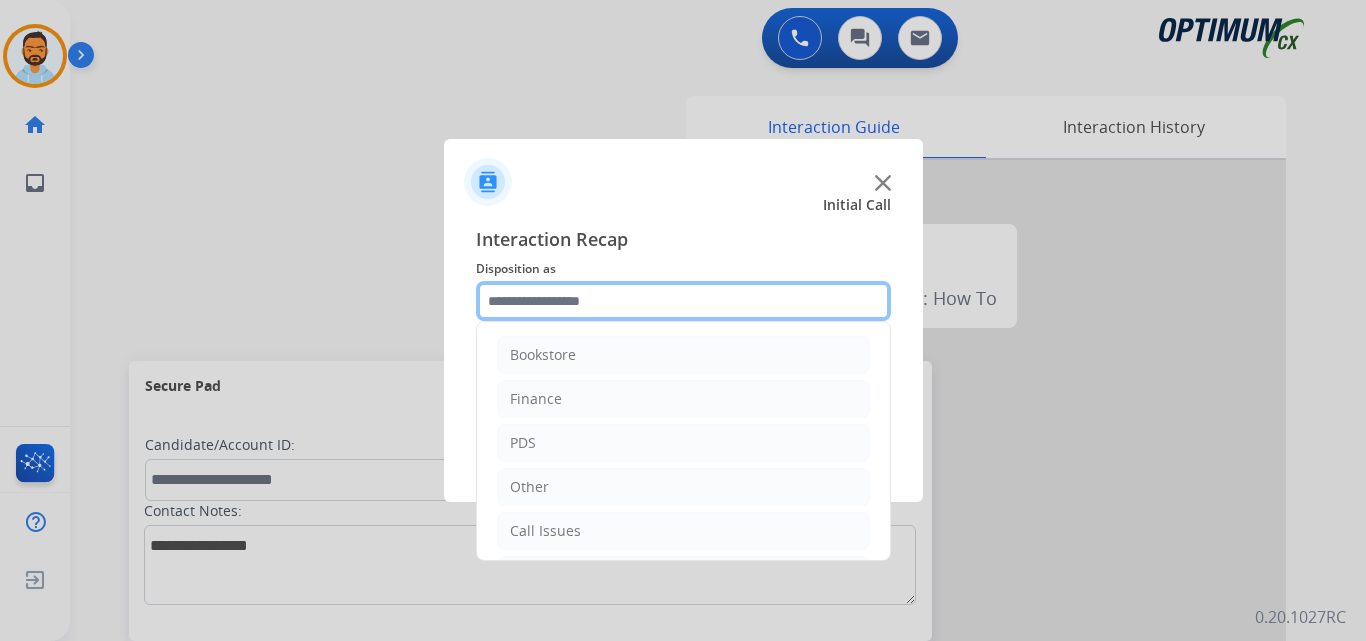 scroll, scrollTop: 136, scrollLeft: 0, axis: vertical 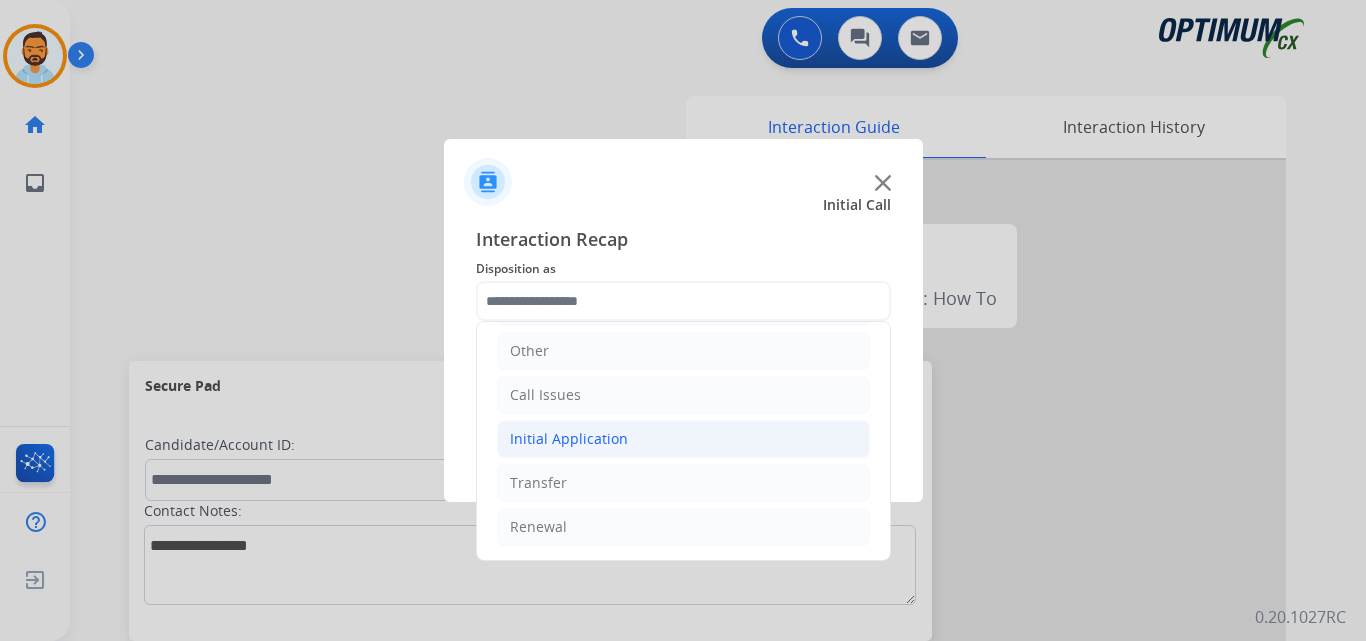 click on "Initial Application" 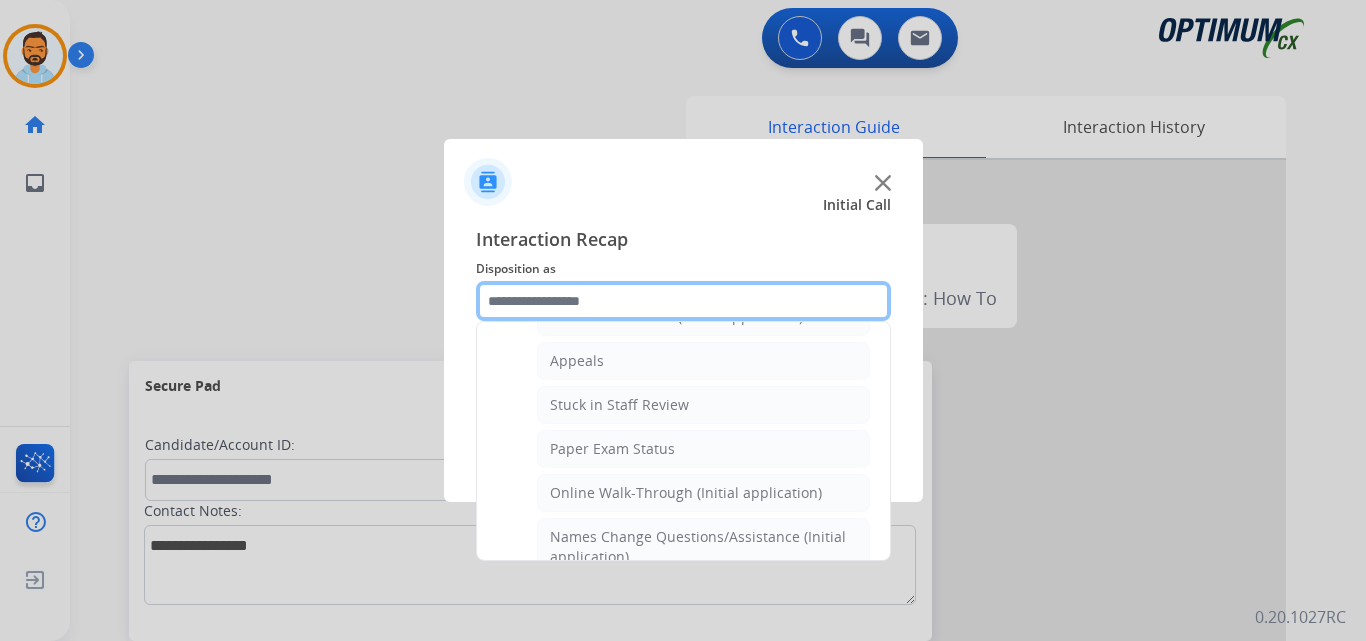 scroll, scrollTop: 300, scrollLeft: 0, axis: vertical 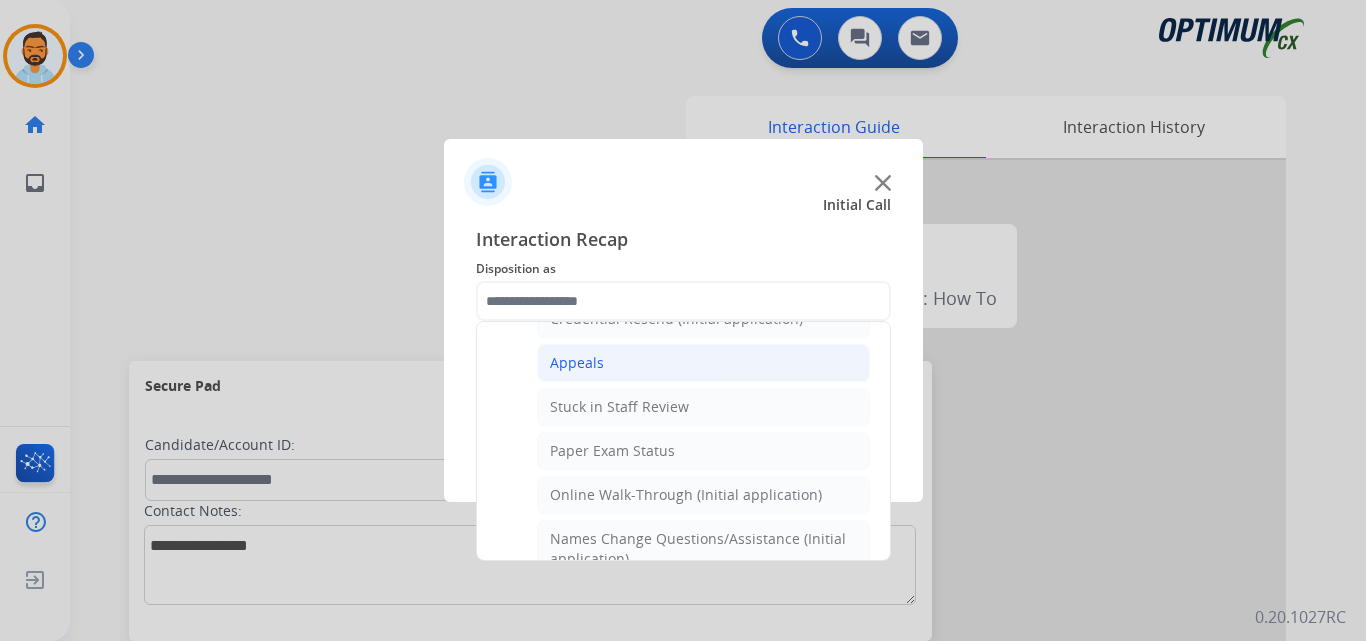 click on "Appeals" 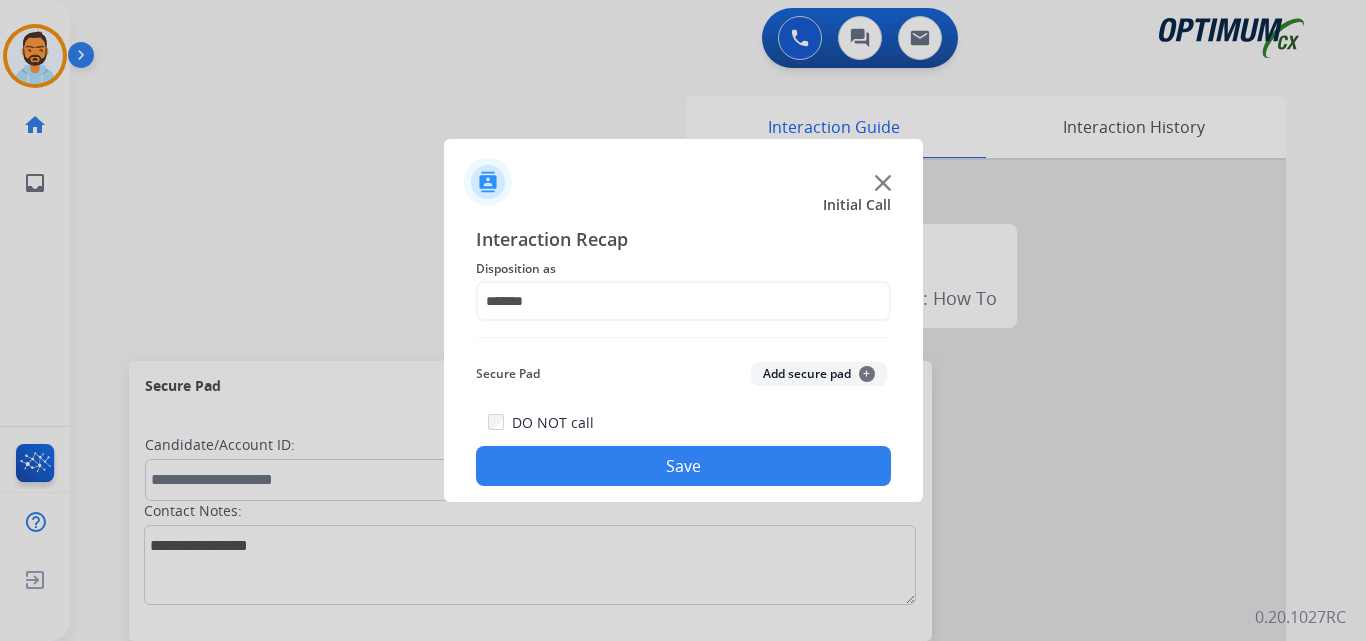click on "Save" 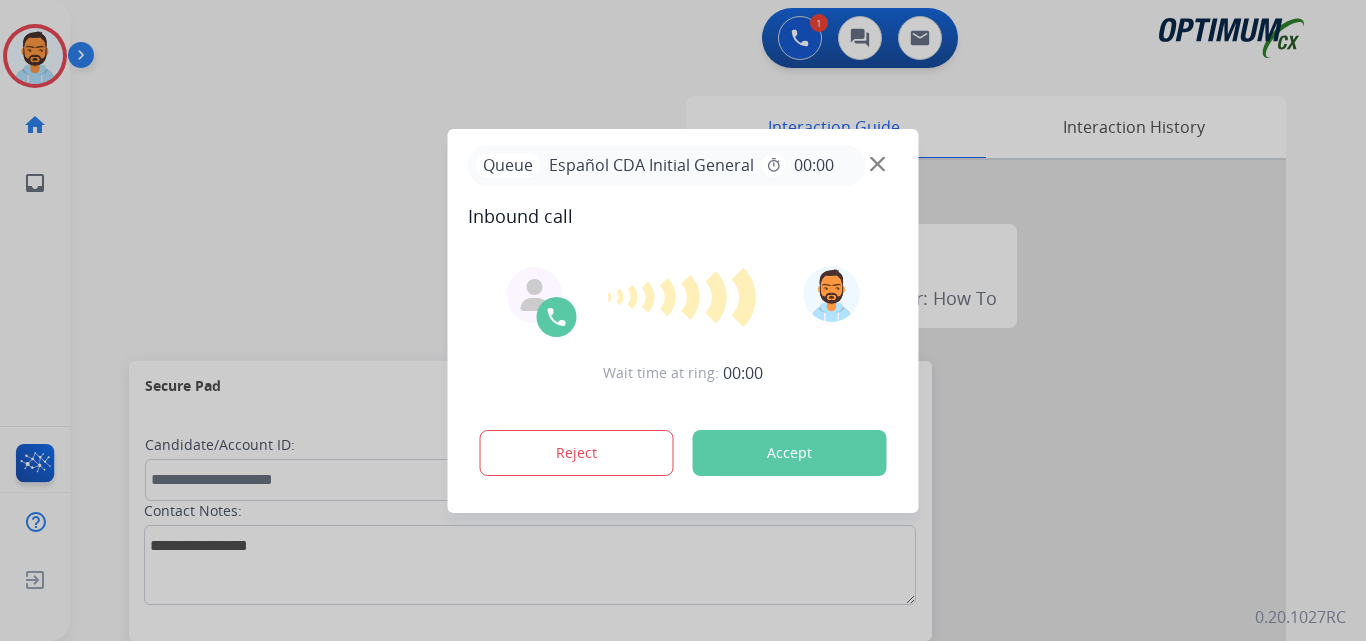click on "Accept" at bounding box center [790, 453] 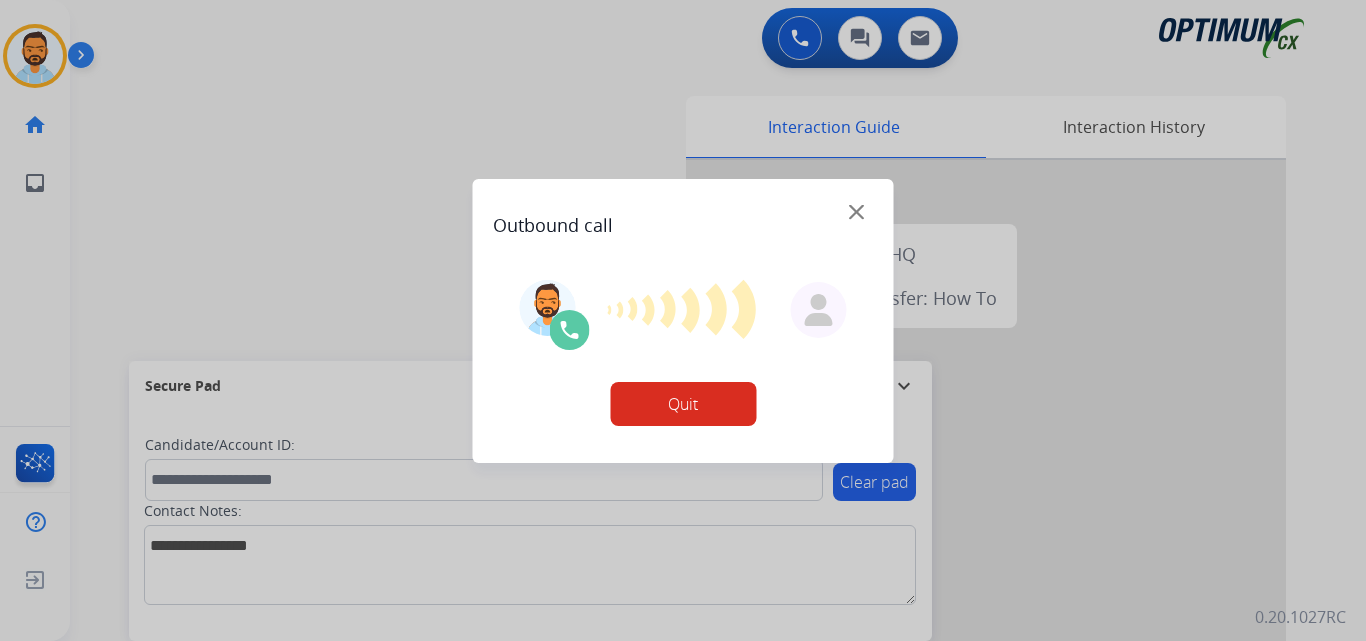 click at bounding box center (683, 320) 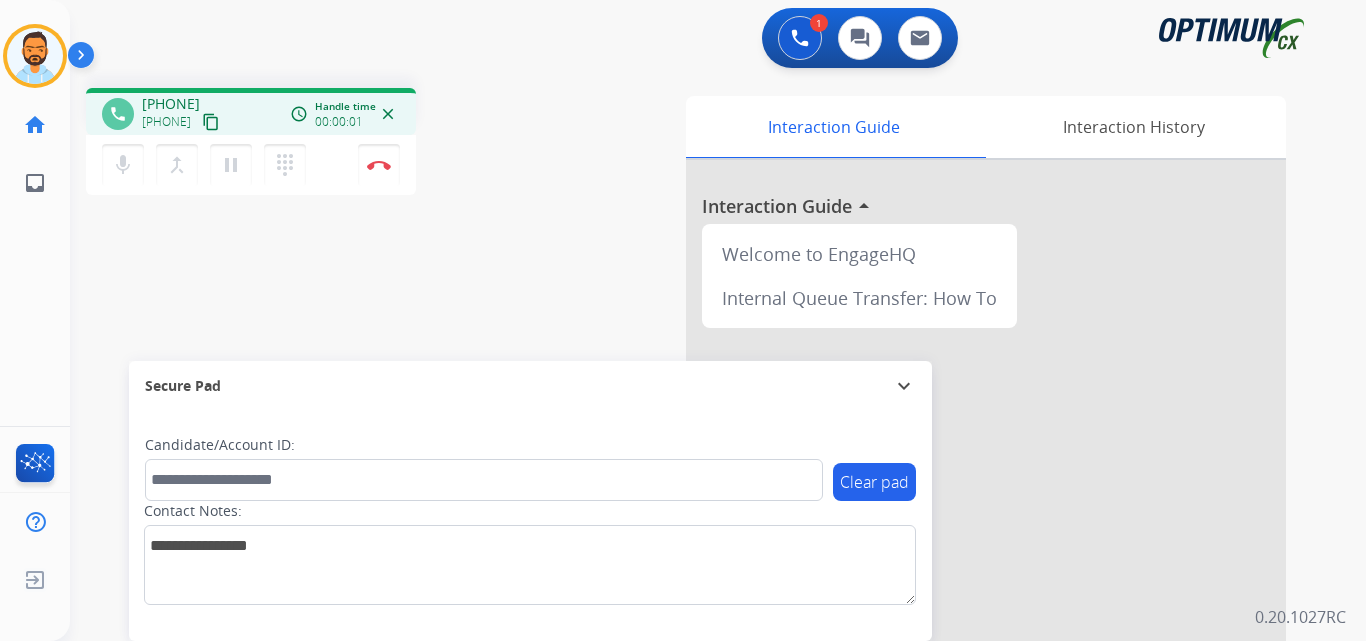 click on "content_copy" at bounding box center (211, 122) 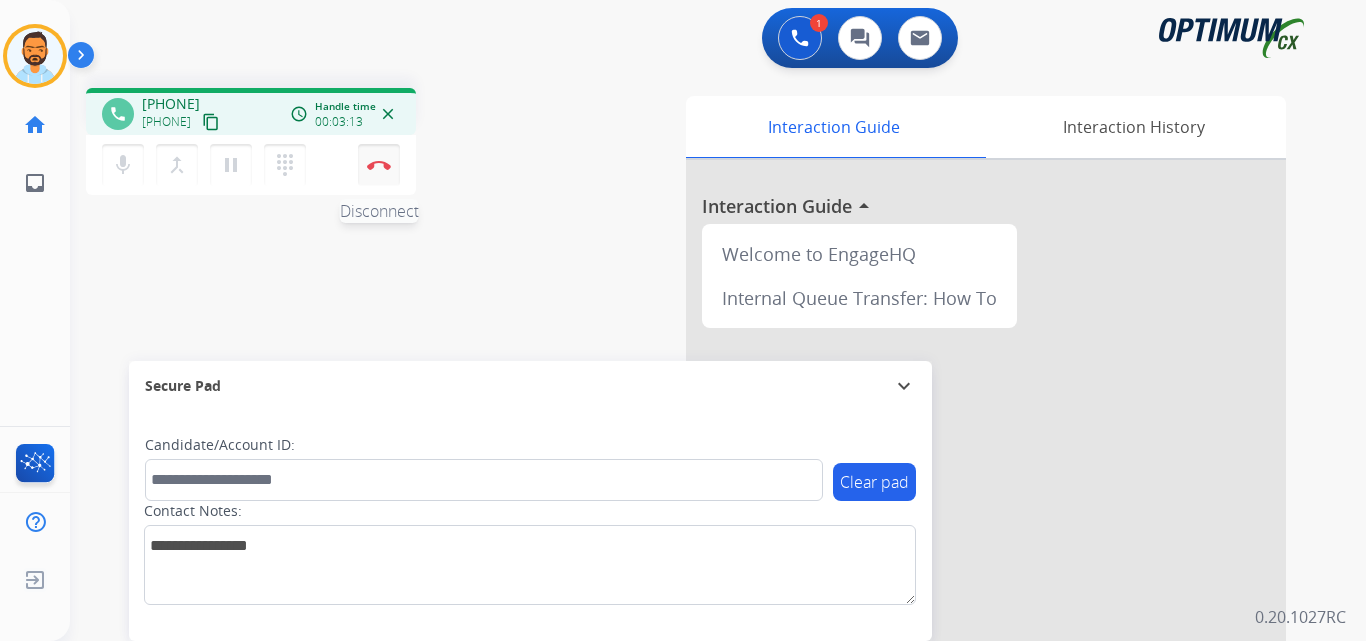click at bounding box center [379, 165] 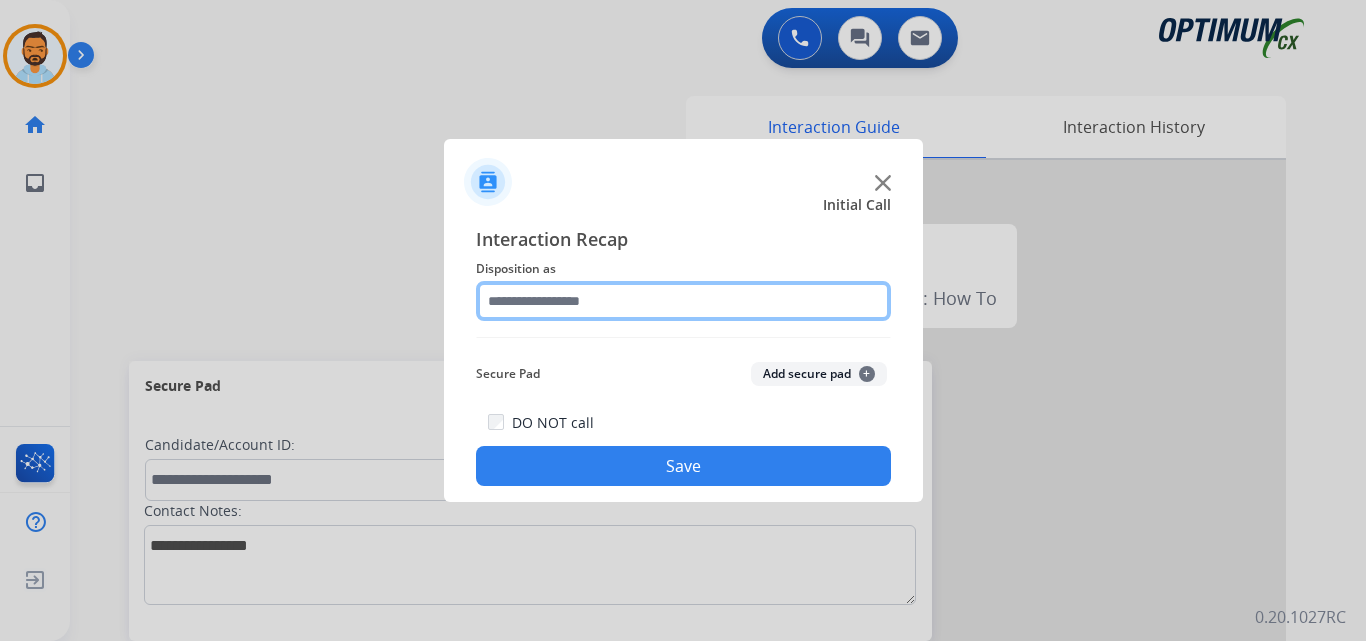 click 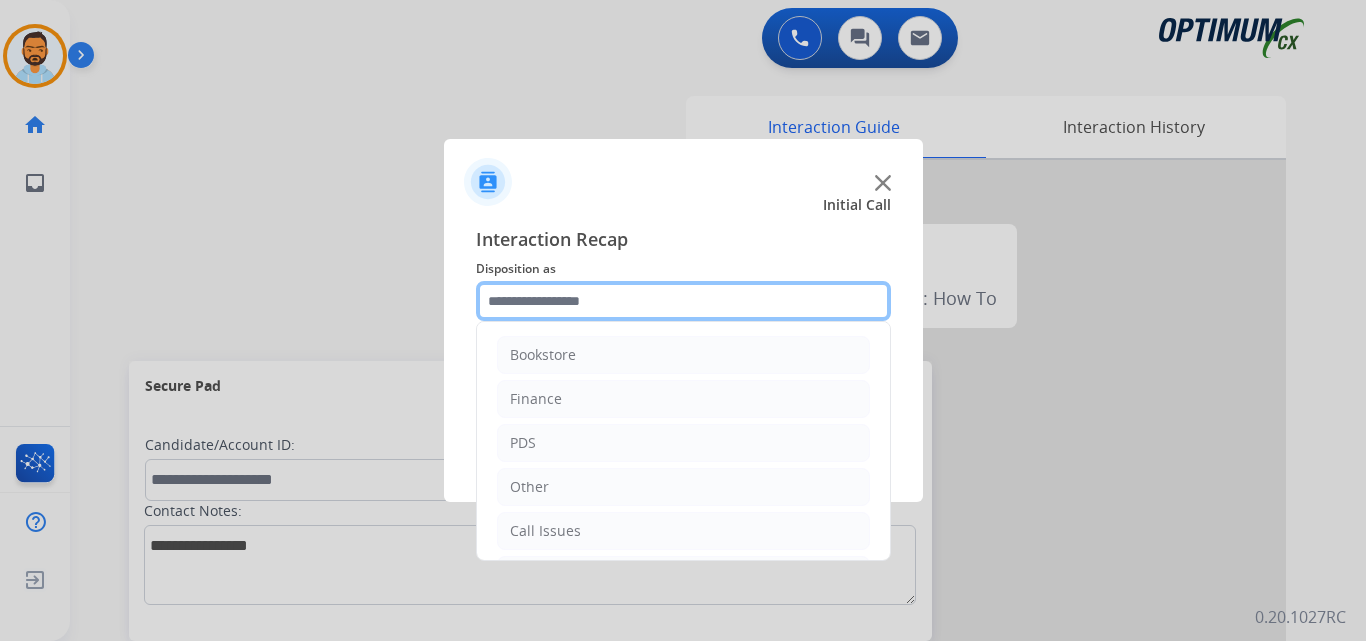 scroll, scrollTop: 136, scrollLeft: 0, axis: vertical 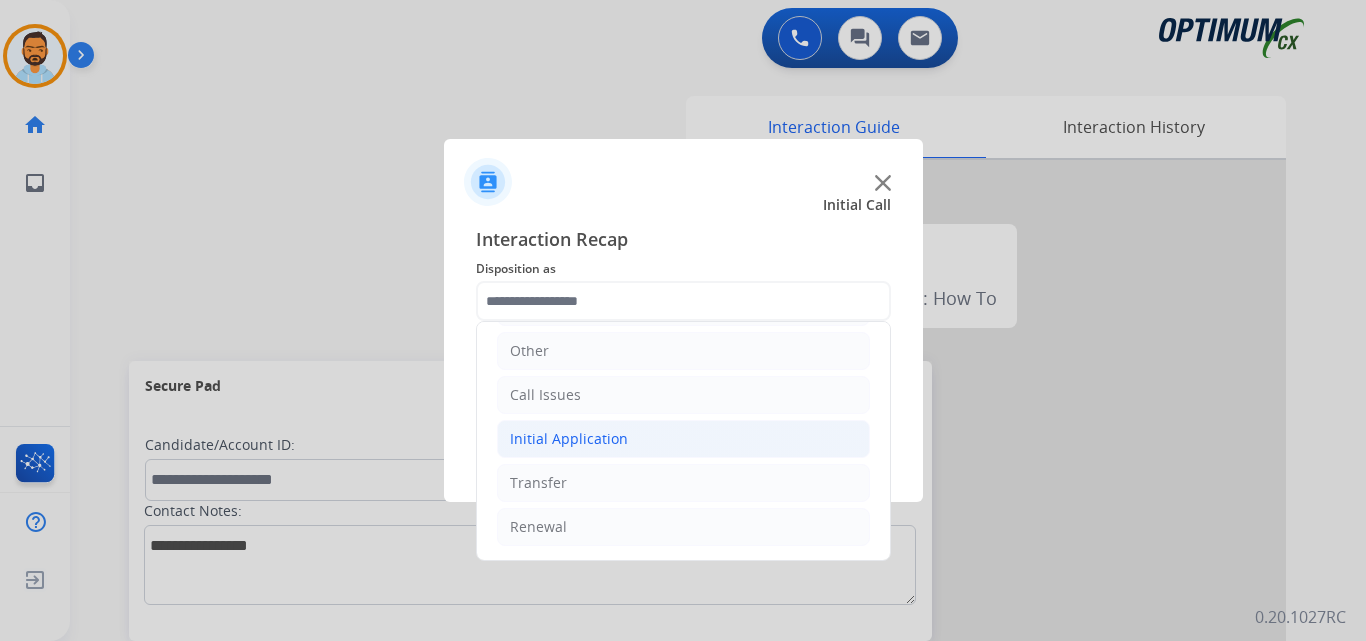 click on "Initial Application" 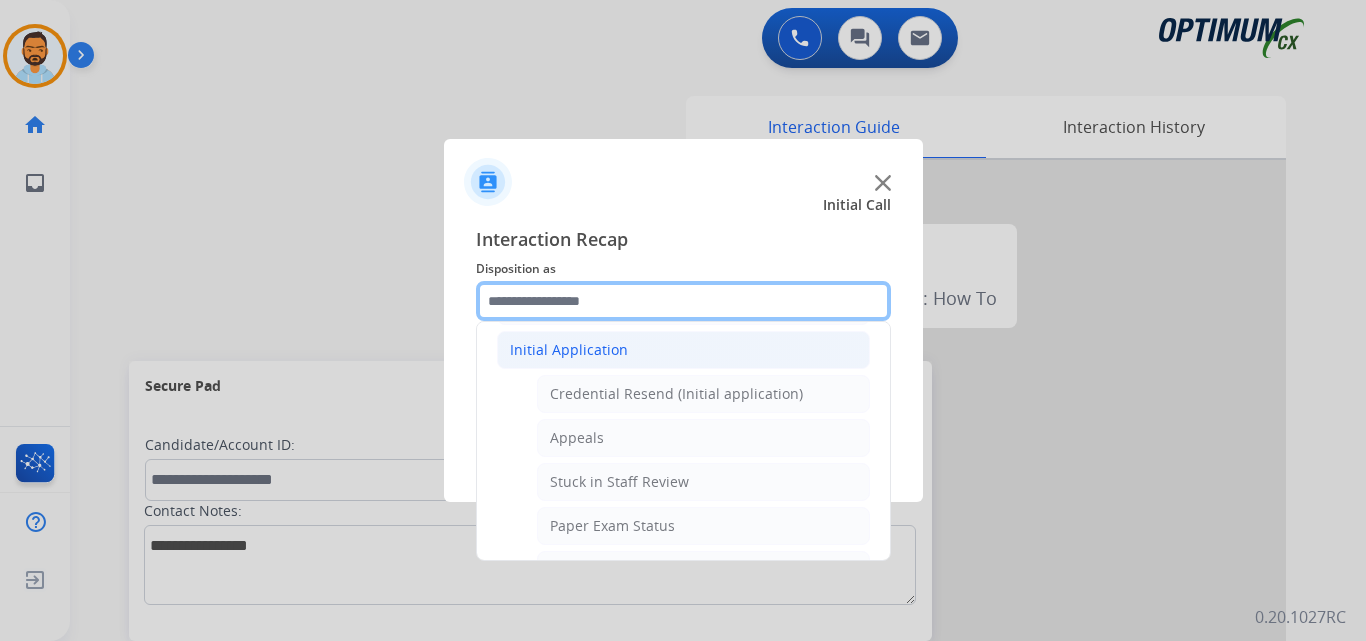 scroll, scrollTop: 235, scrollLeft: 0, axis: vertical 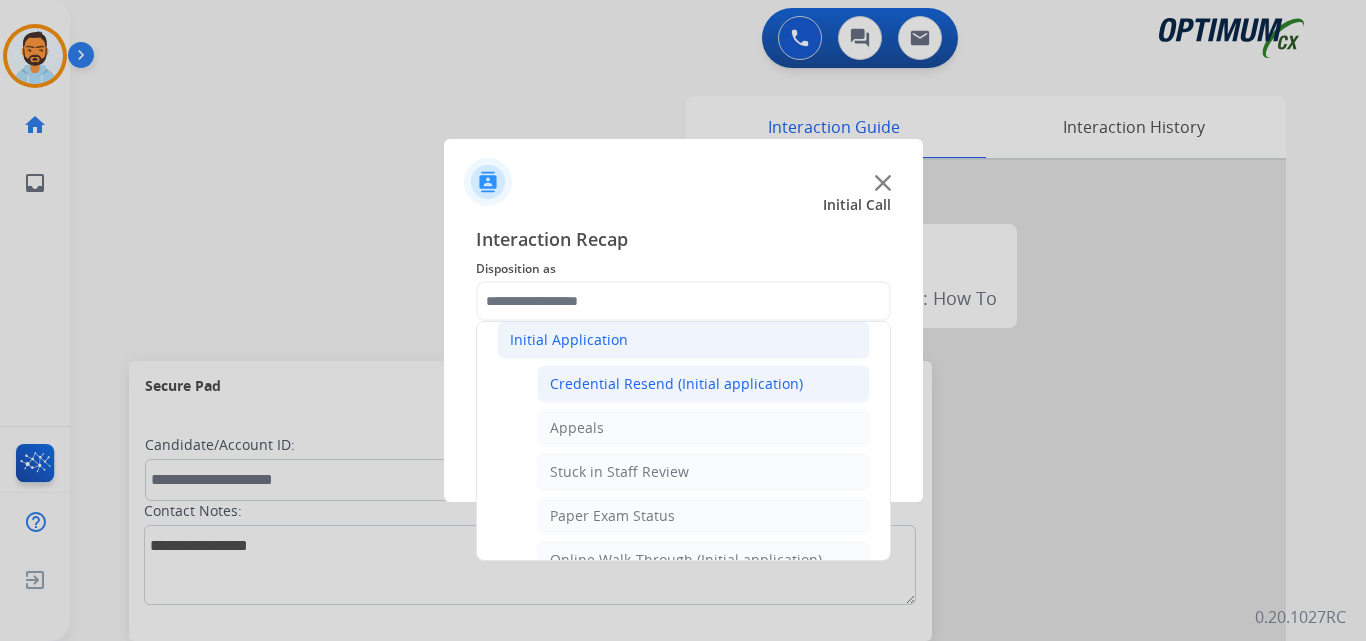 click on "Credential Resend (Initial application)" 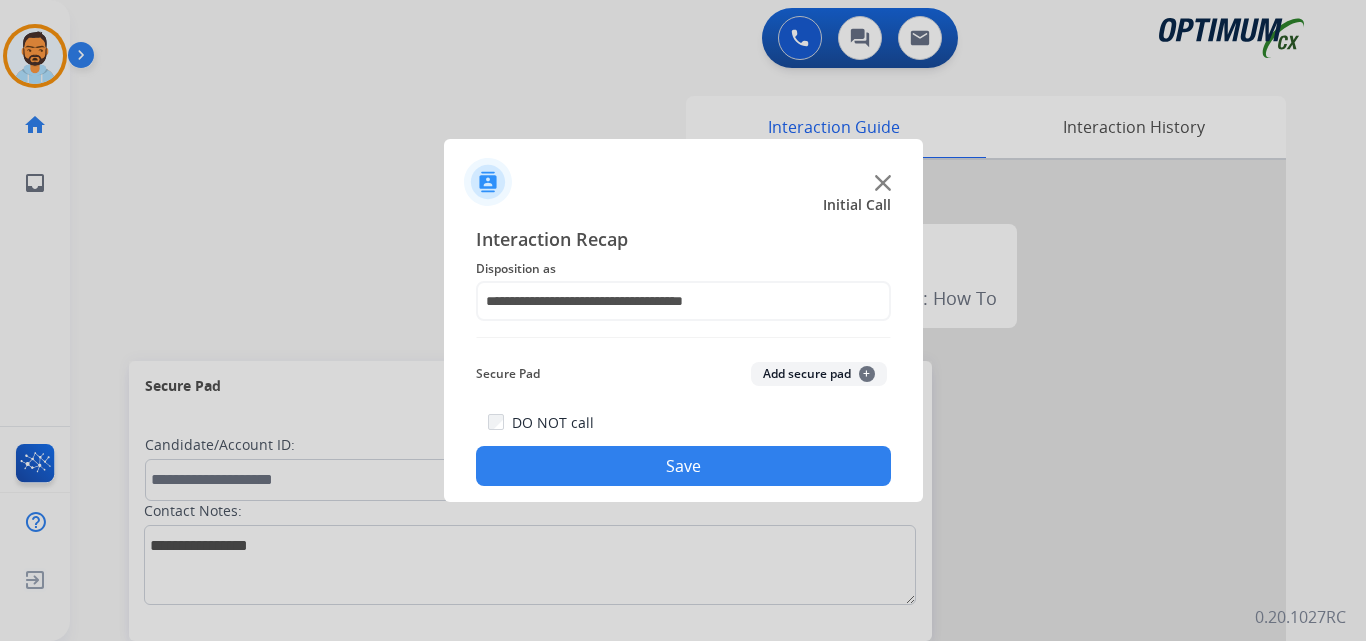 click on "Save" 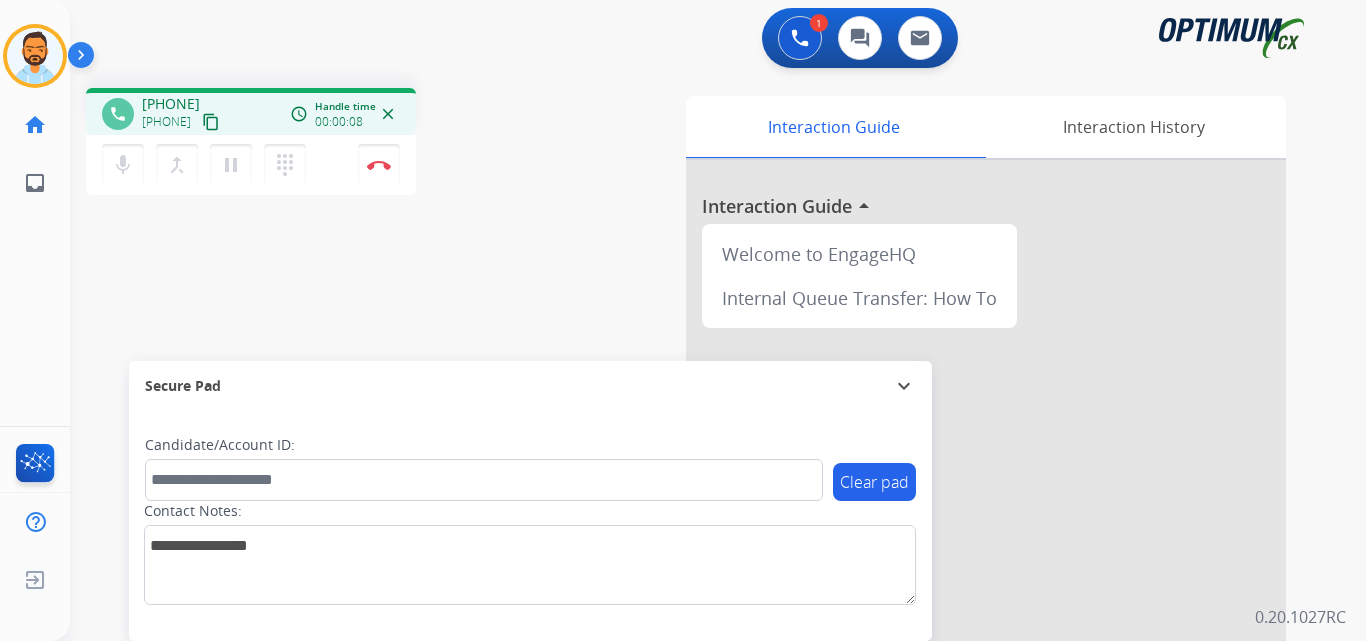 click on "content_copy" at bounding box center [211, 122] 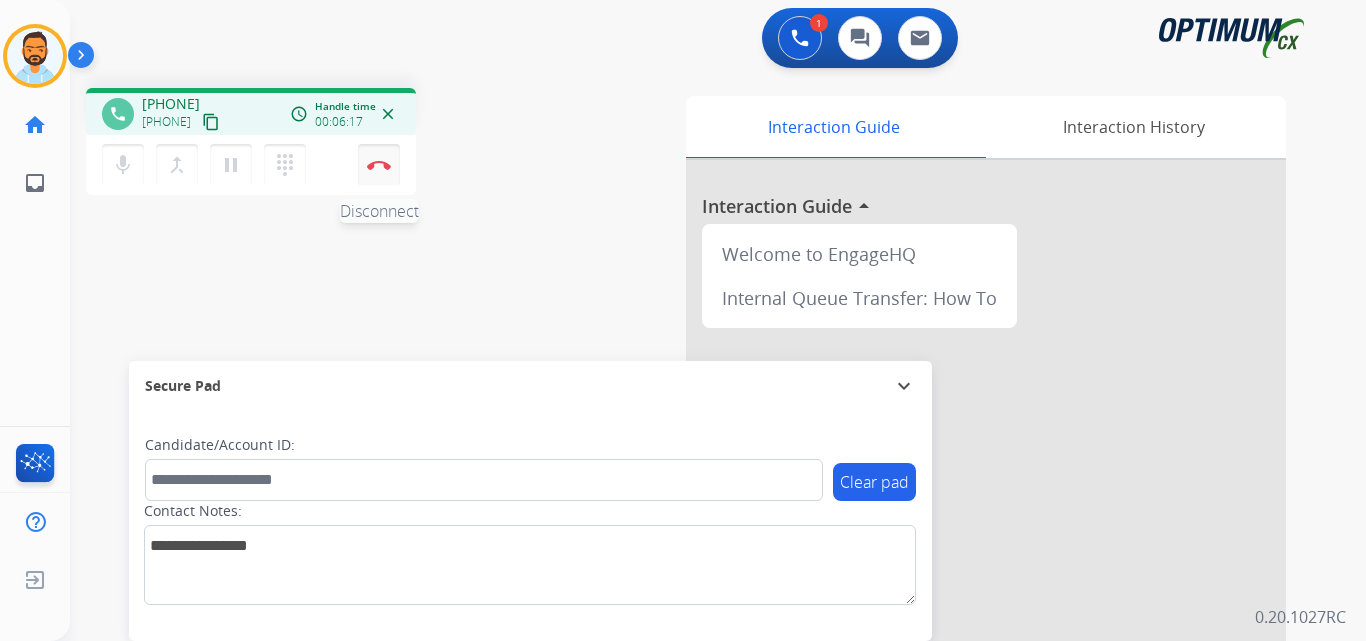 click at bounding box center [379, 165] 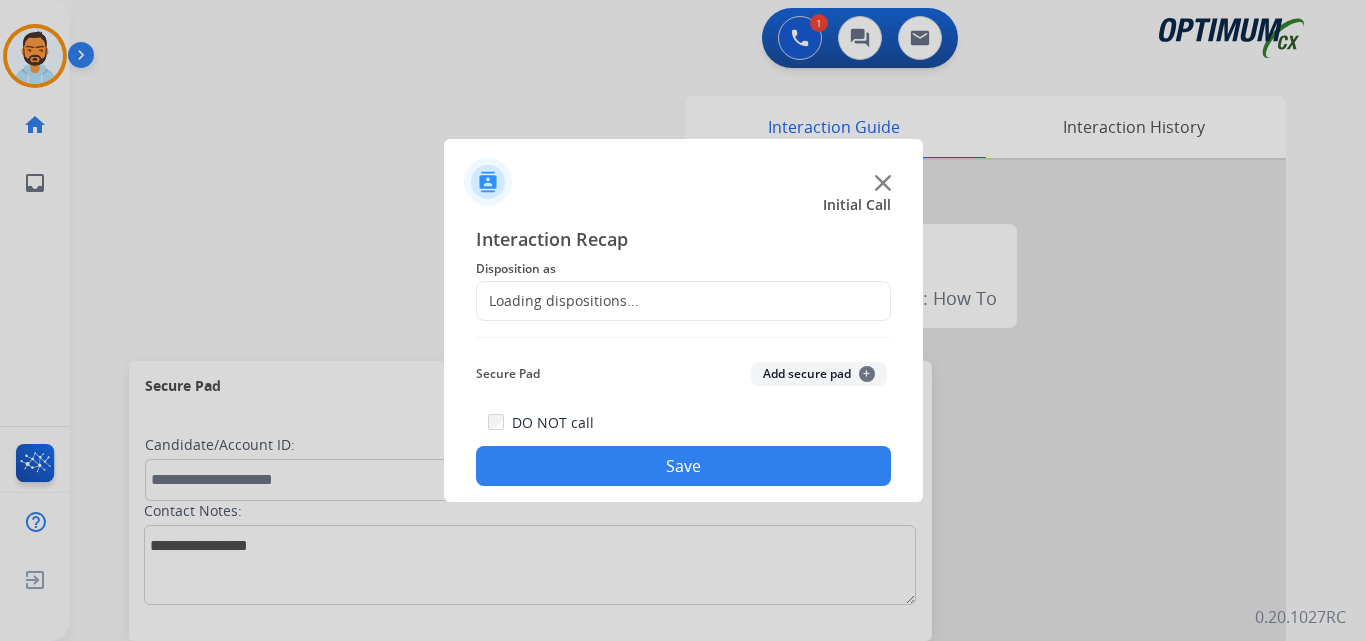 click on "Loading dispositions..." 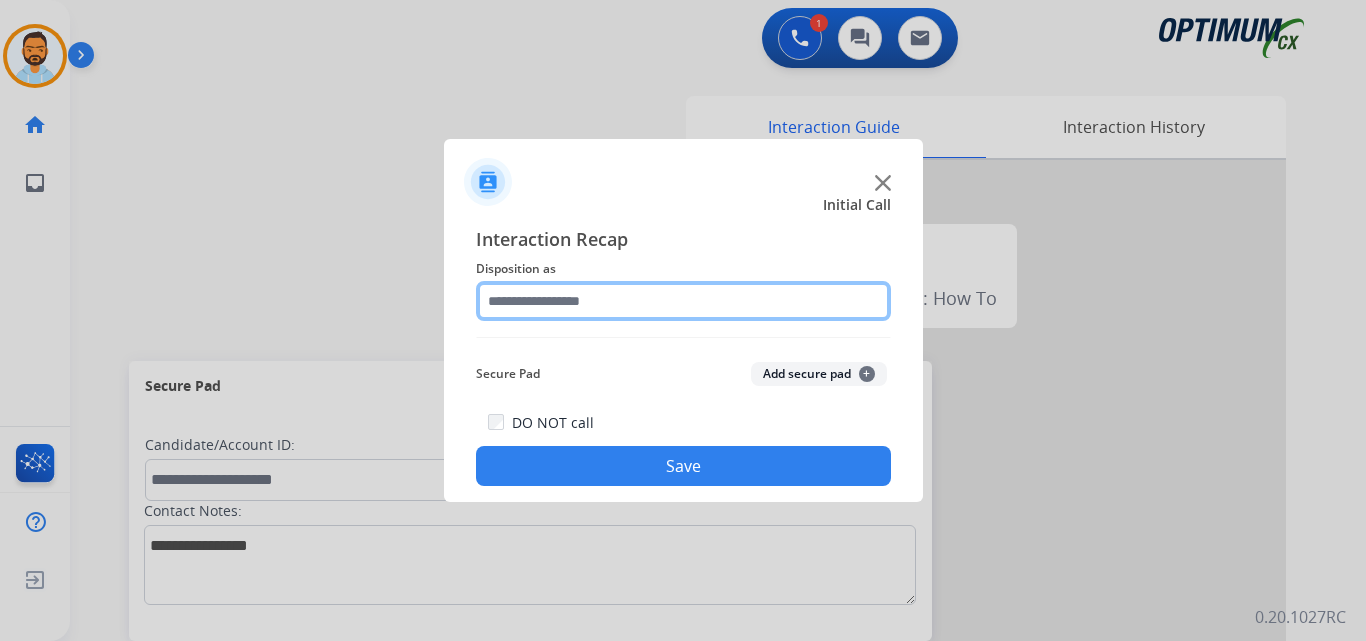 click 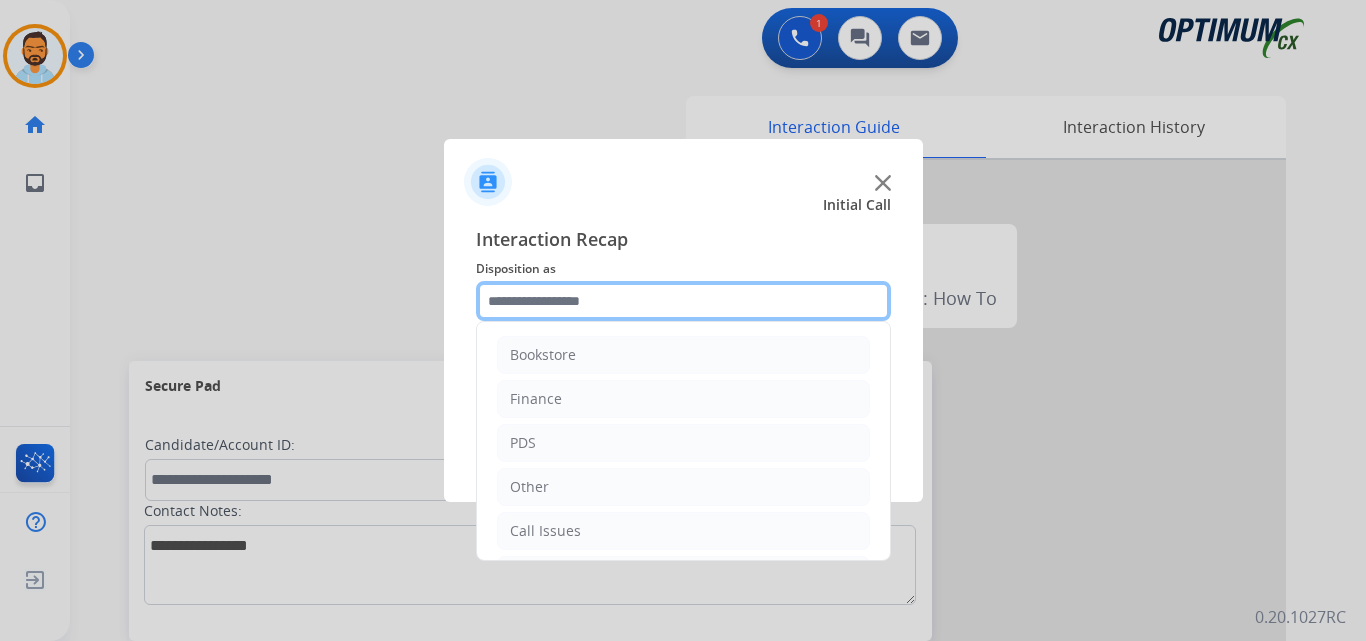 scroll, scrollTop: 136, scrollLeft: 0, axis: vertical 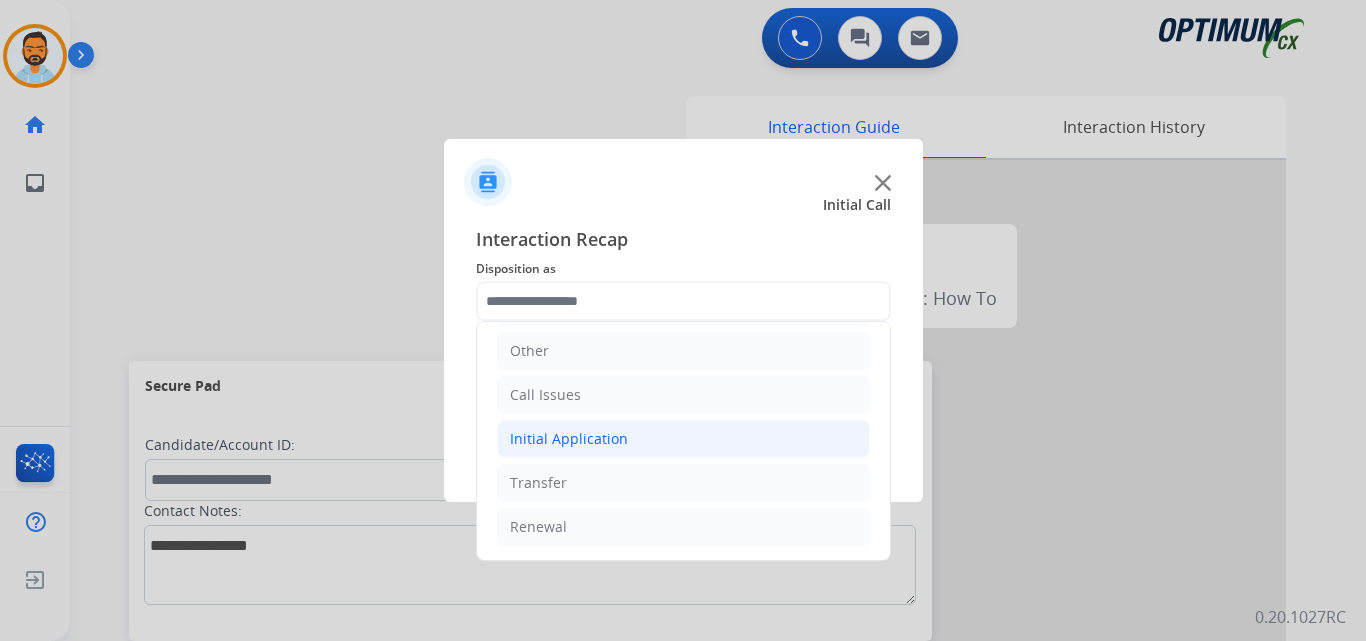 click on "Initial Application" 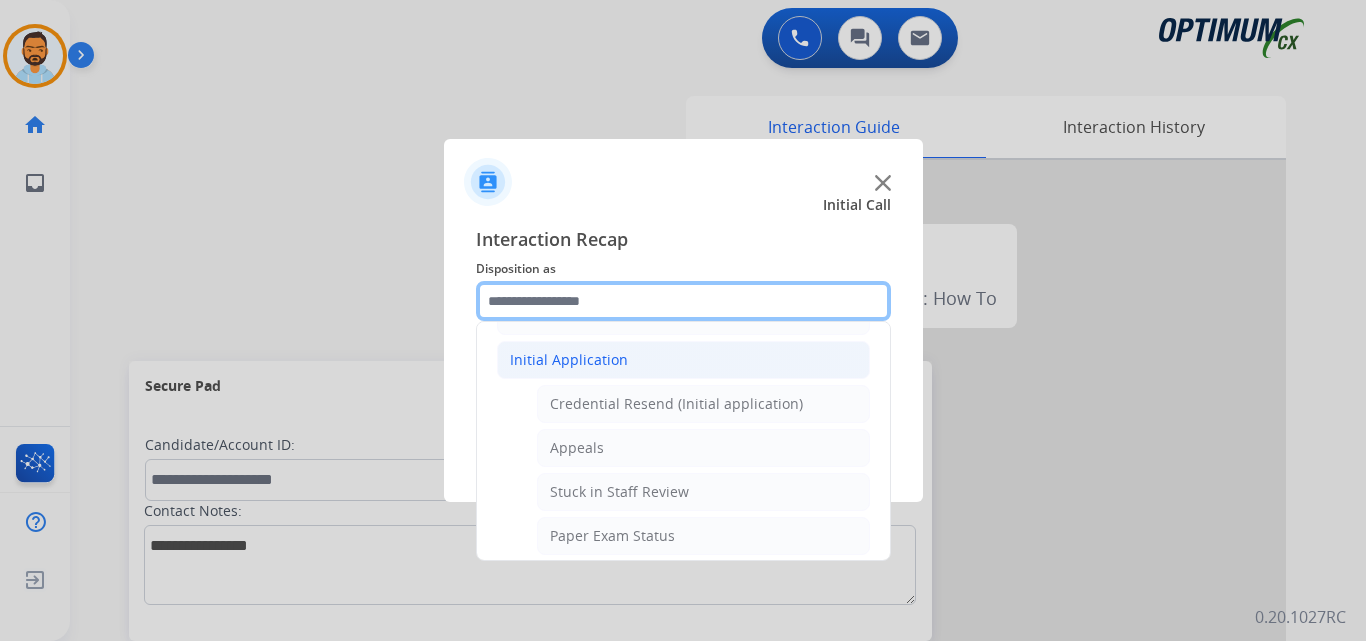 scroll, scrollTop: 216, scrollLeft: 0, axis: vertical 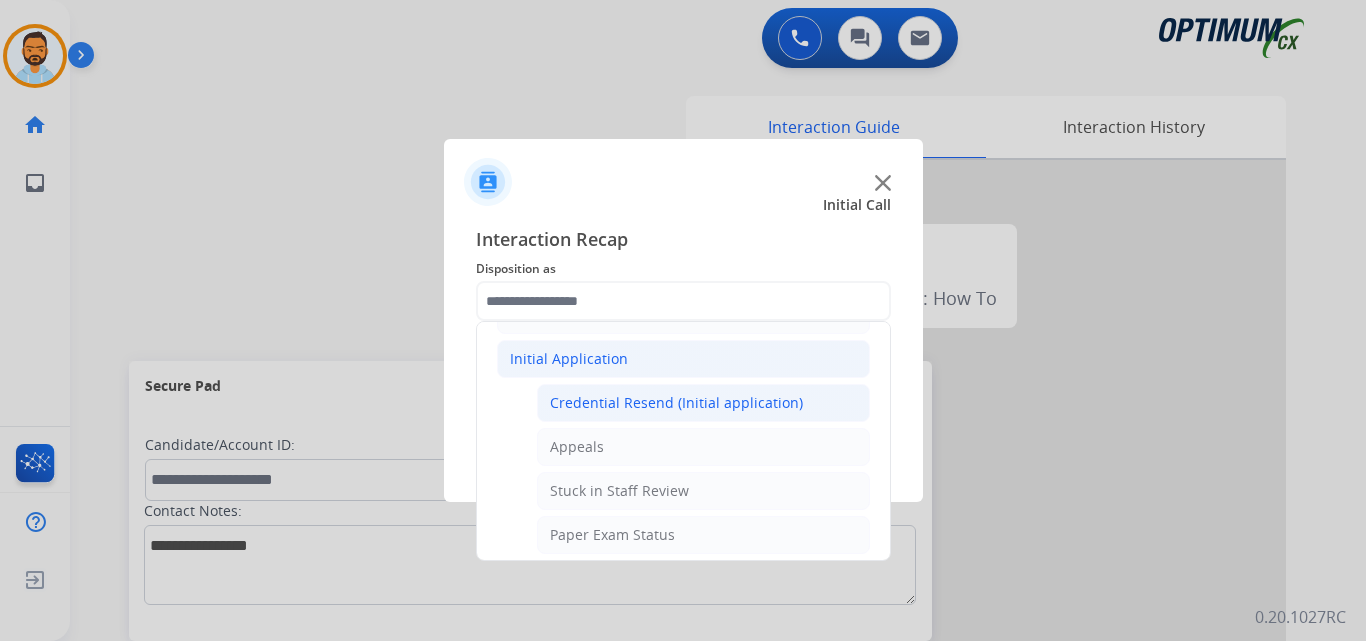 click on "Credential Resend (Initial application)" 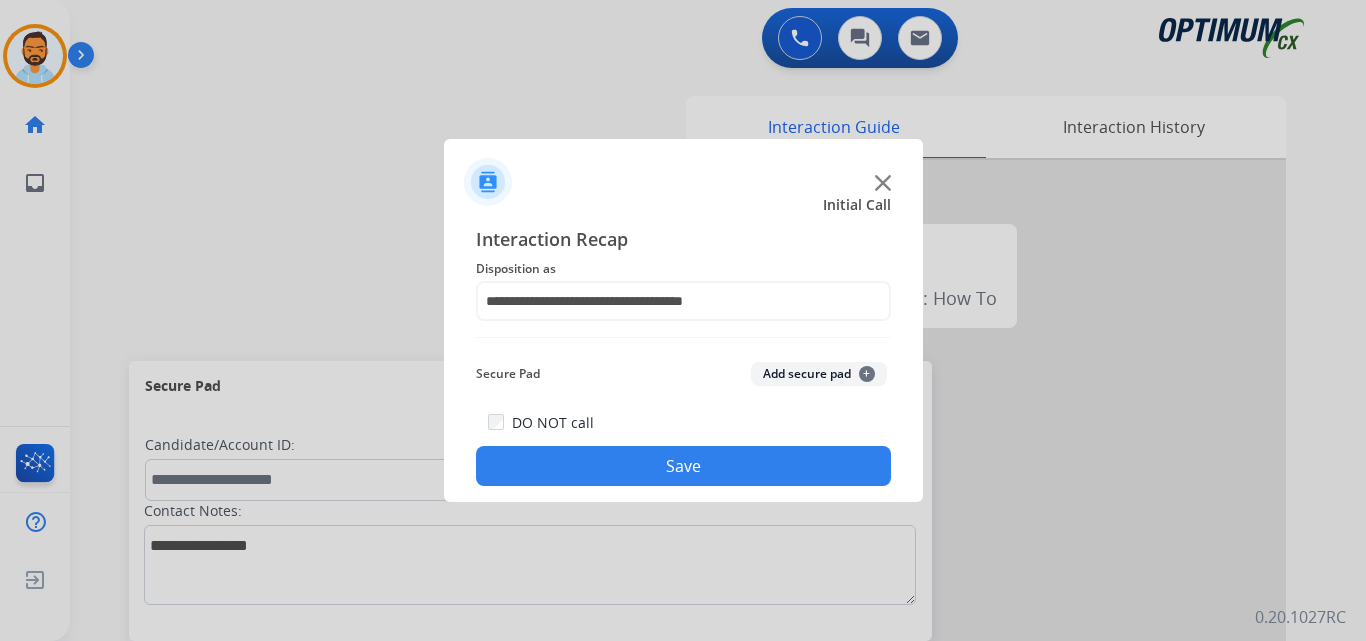 click on "Save" 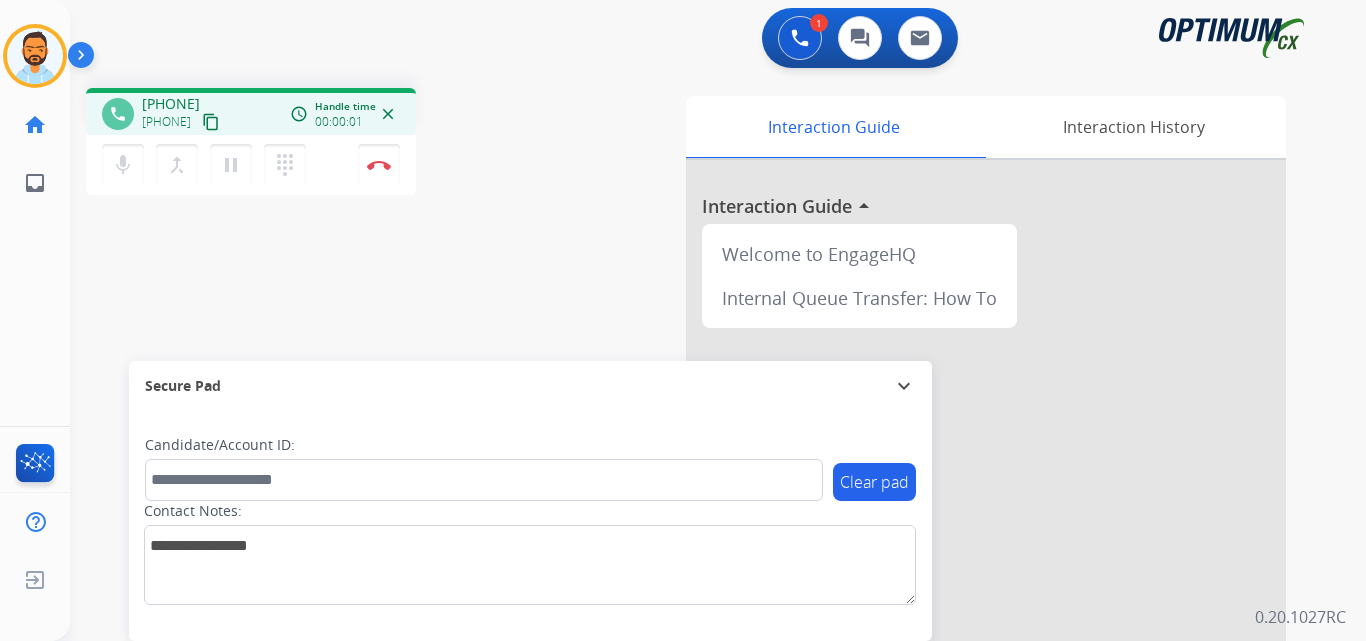 click on "content_copy" at bounding box center (211, 122) 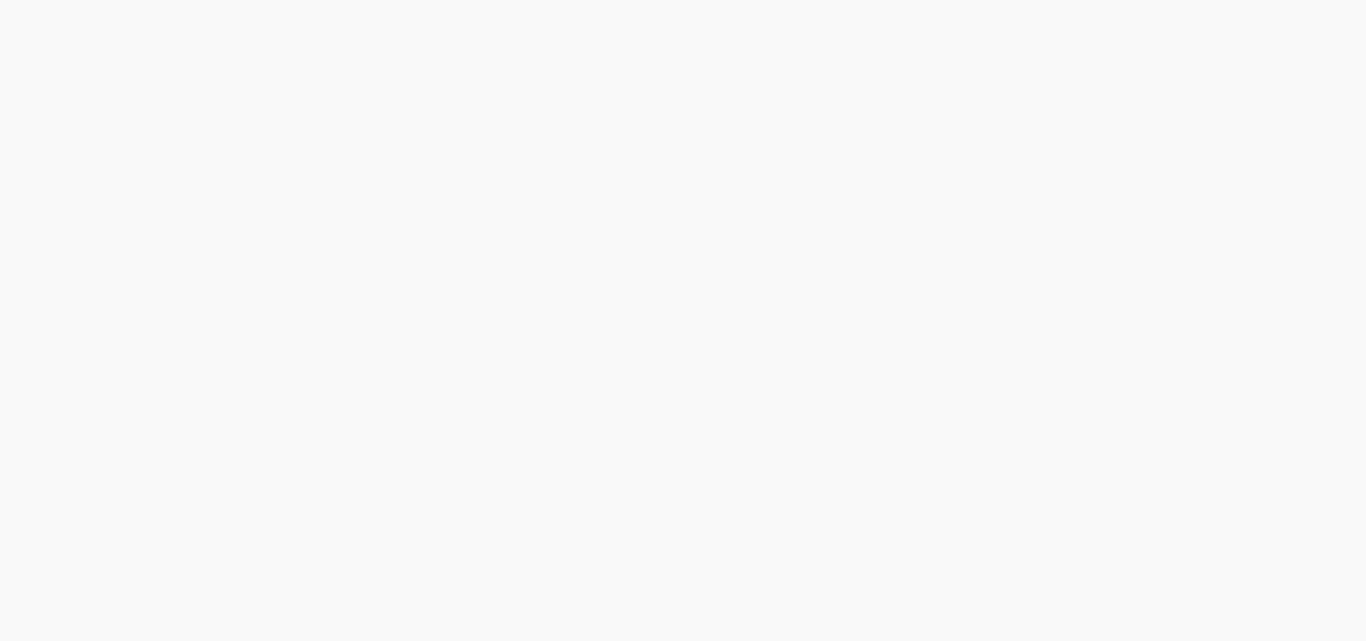 scroll, scrollTop: 0, scrollLeft: 0, axis: both 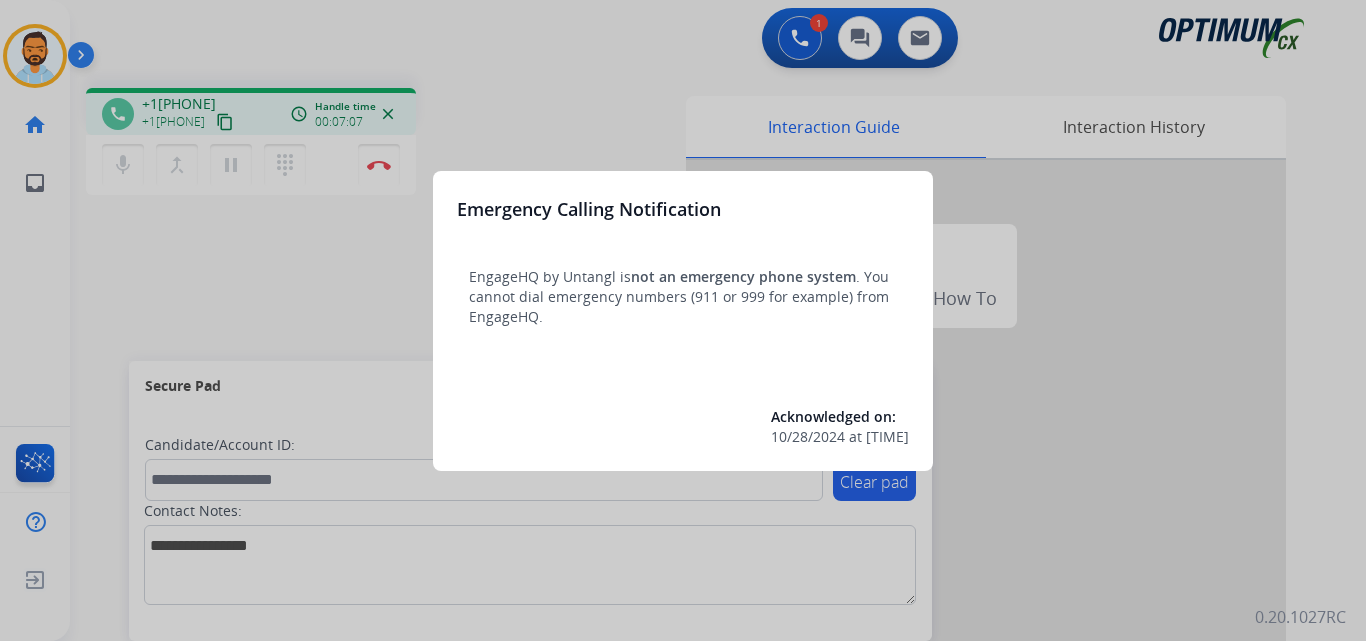 click at bounding box center (683, 320) 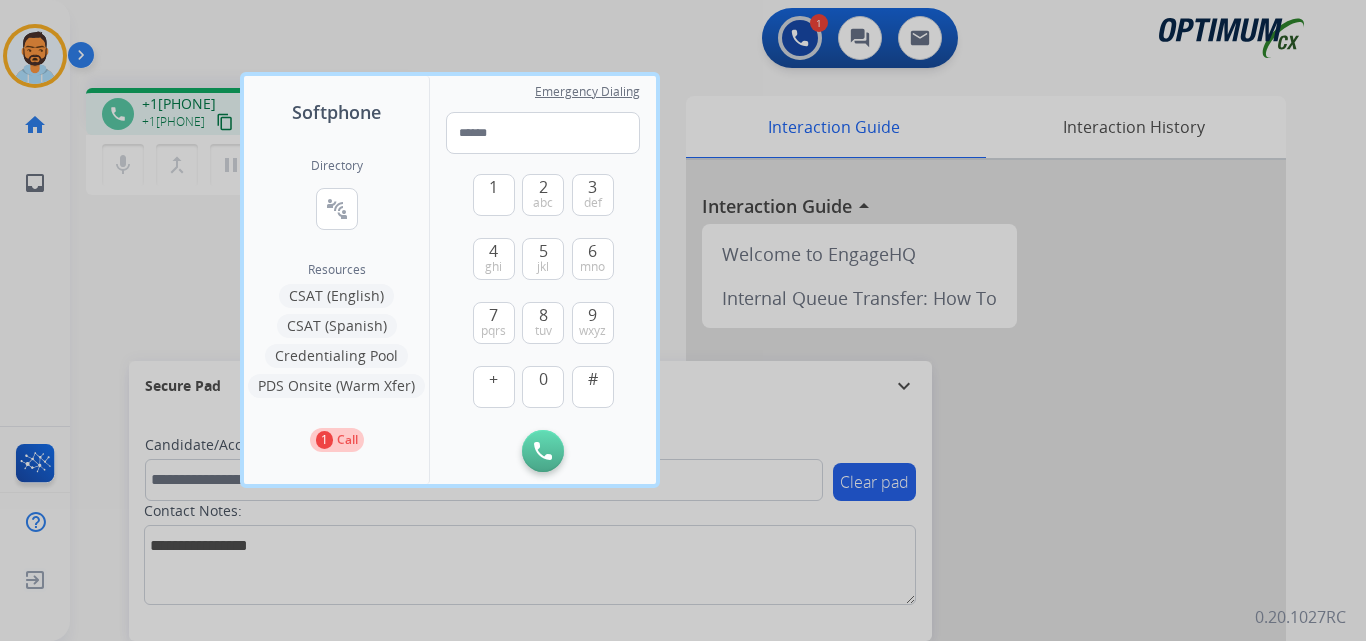 click at bounding box center (683, 320) 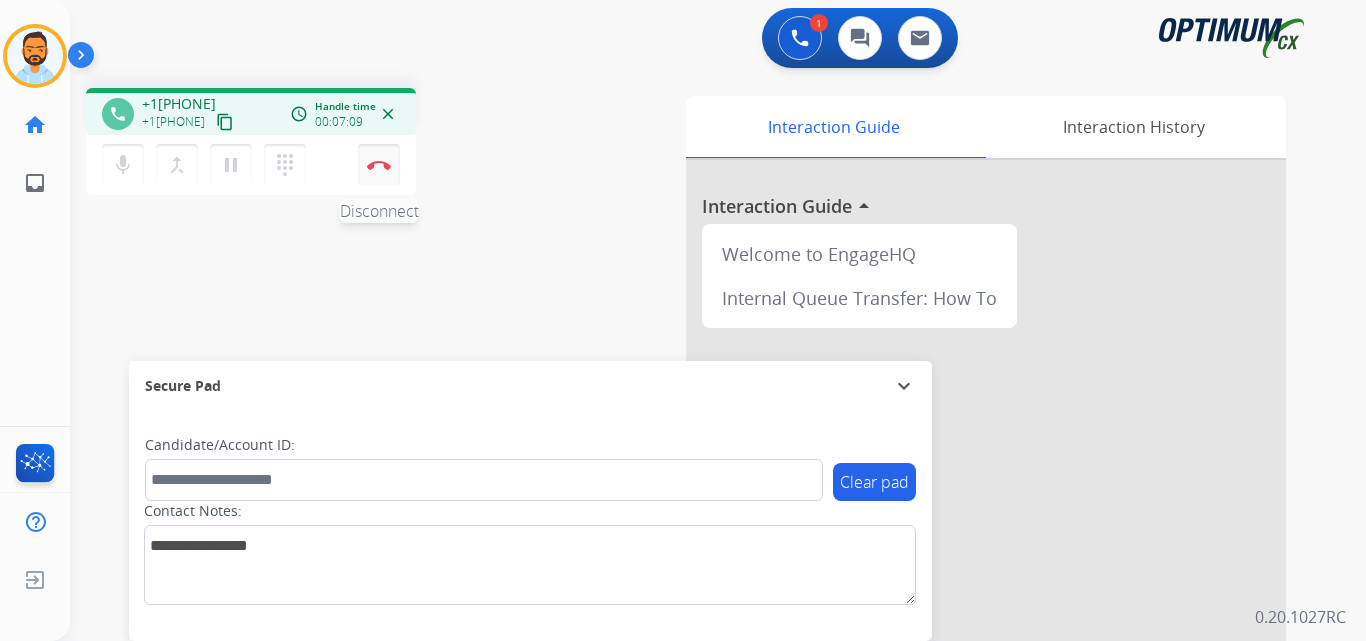 click at bounding box center [379, 165] 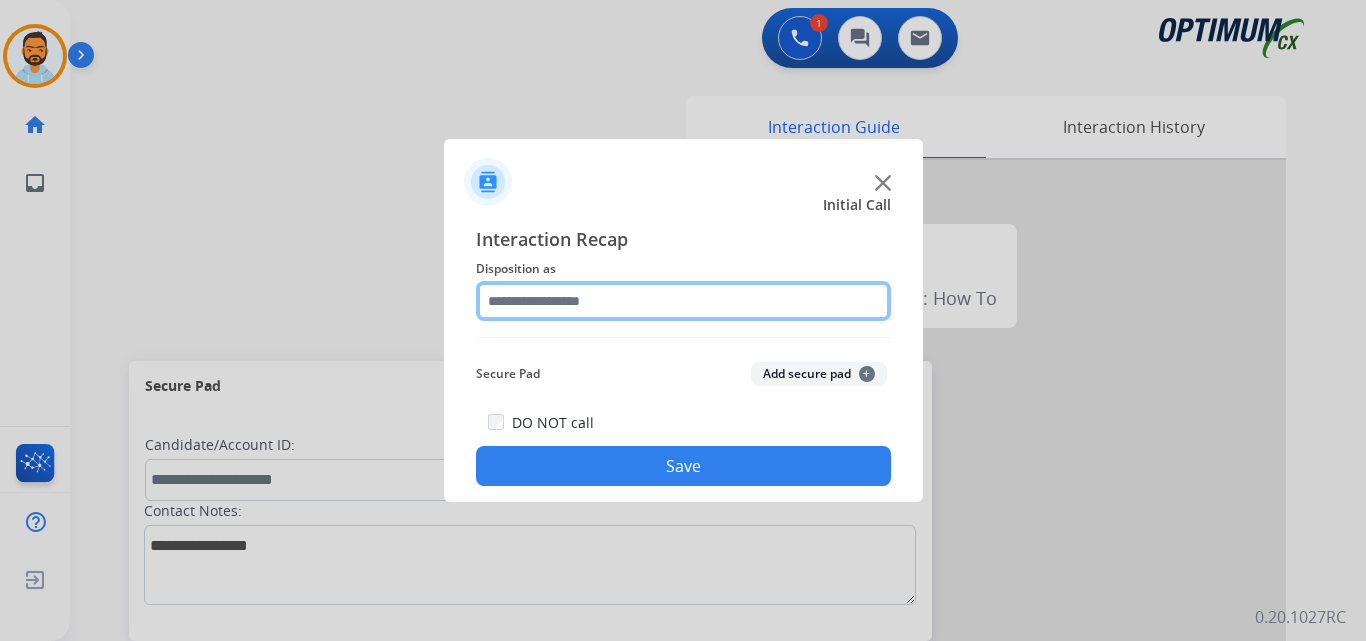 click 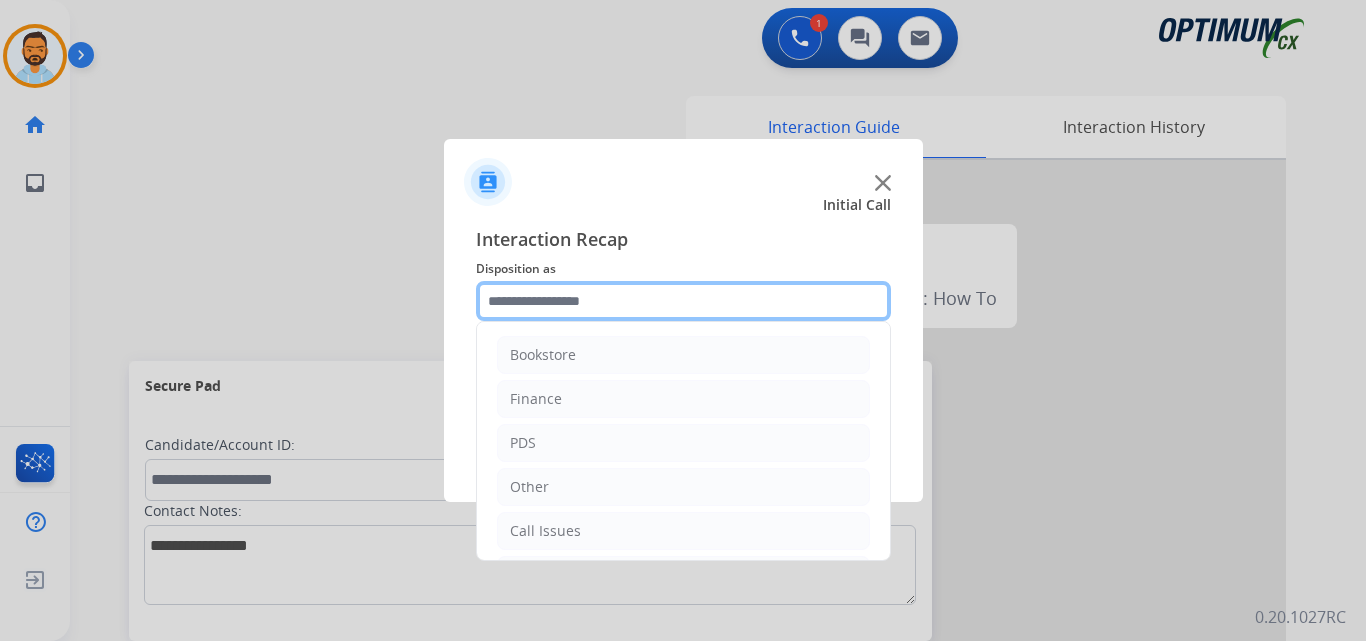 scroll, scrollTop: 136, scrollLeft: 0, axis: vertical 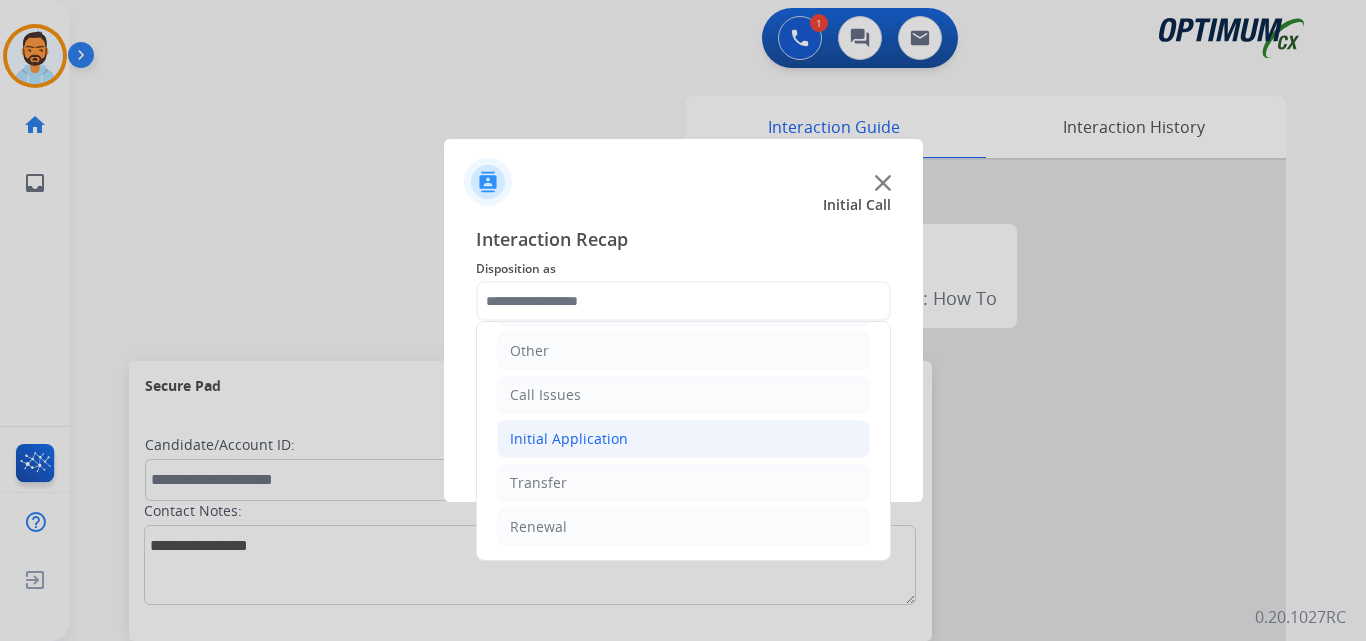 click on "Initial Application" 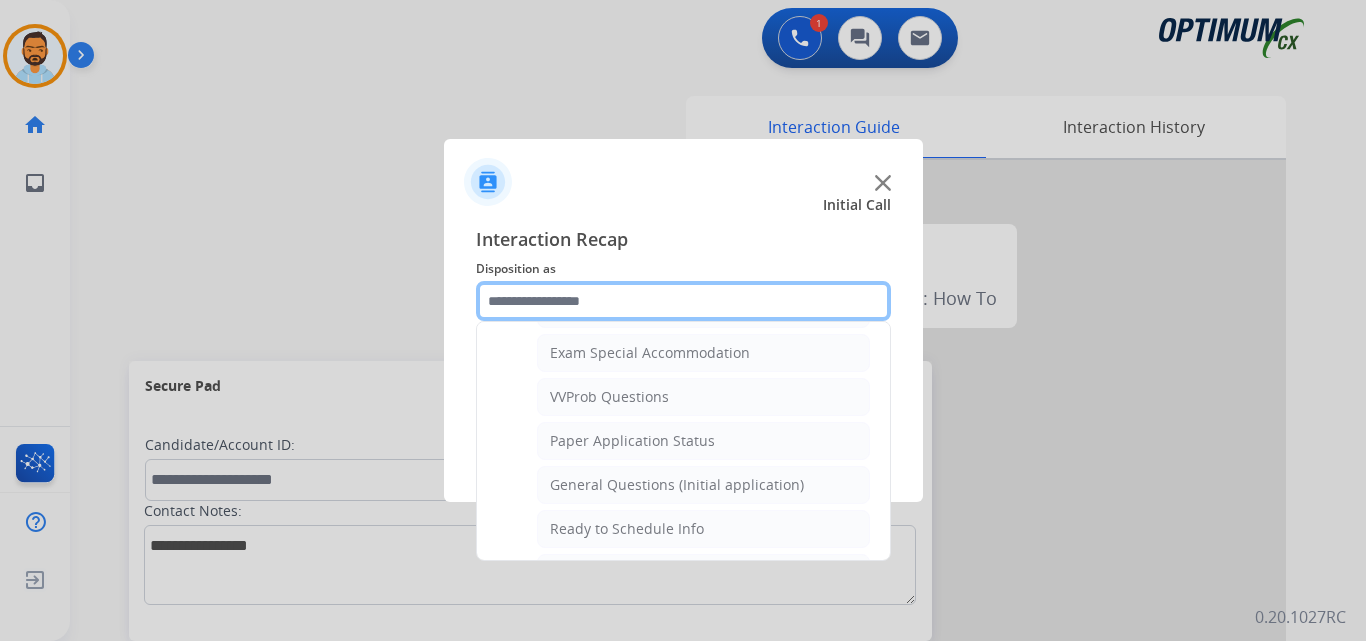 scroll, scrollTop: 1042, scrollLeft: 0, axis: vertical 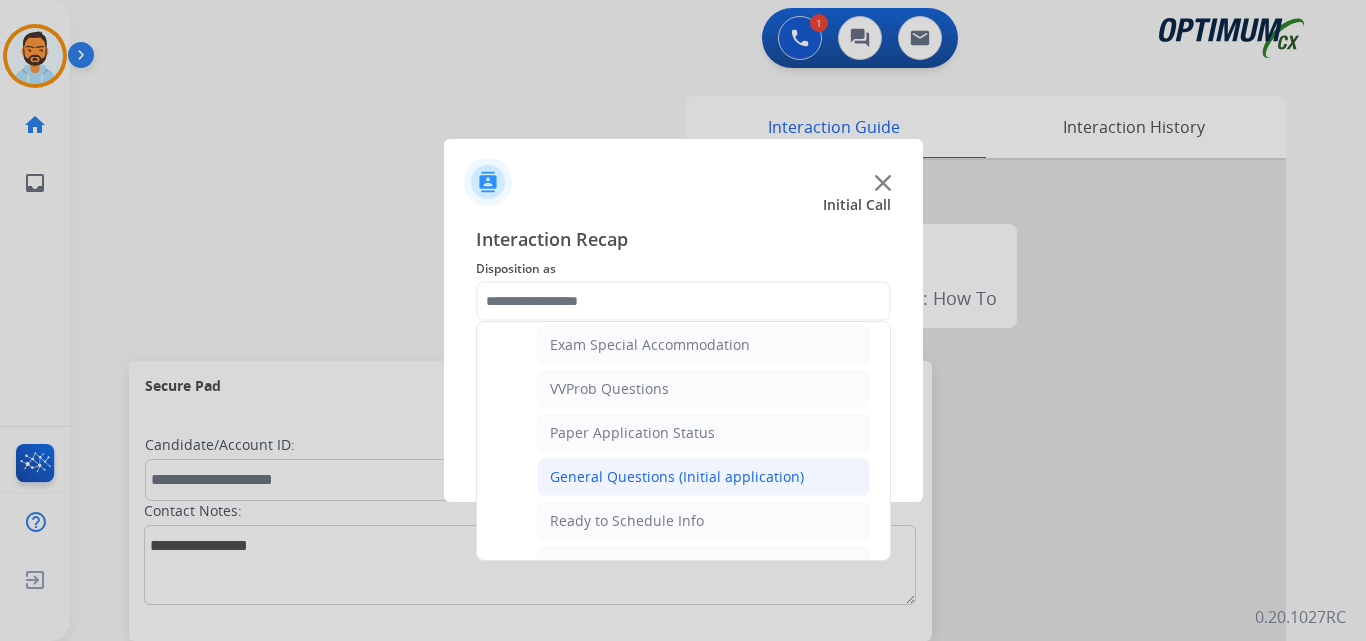 click on "General Questions (Initial application)" 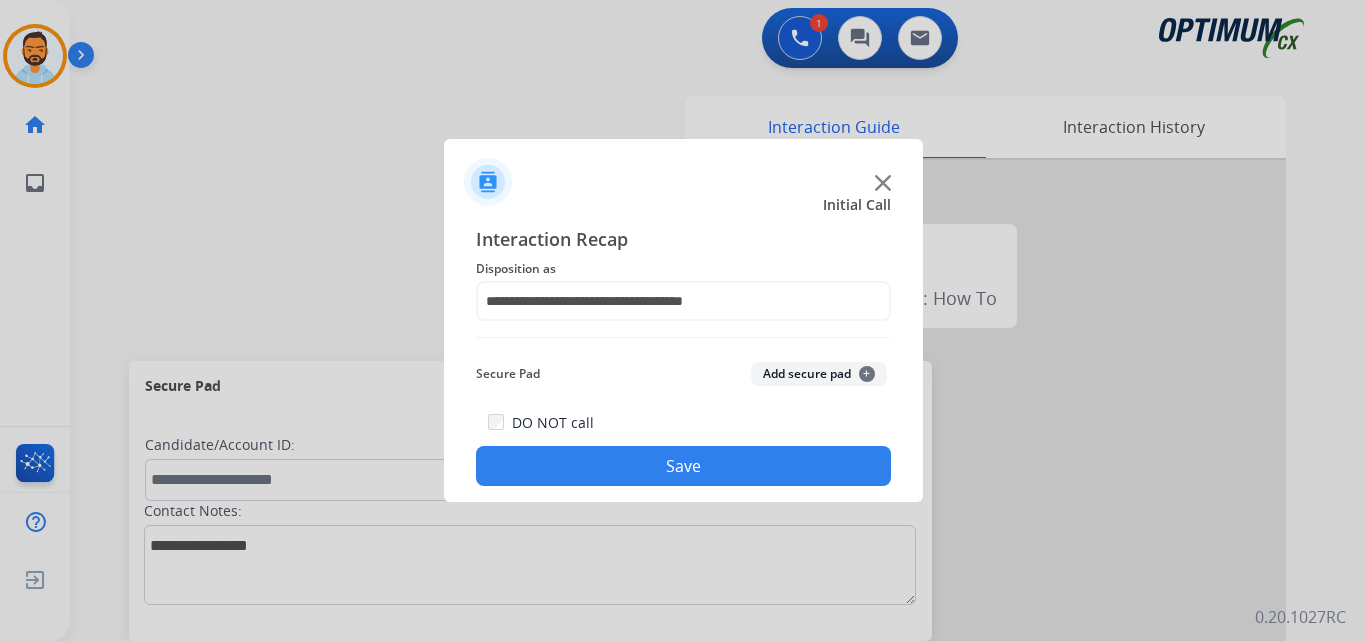click on "Save" 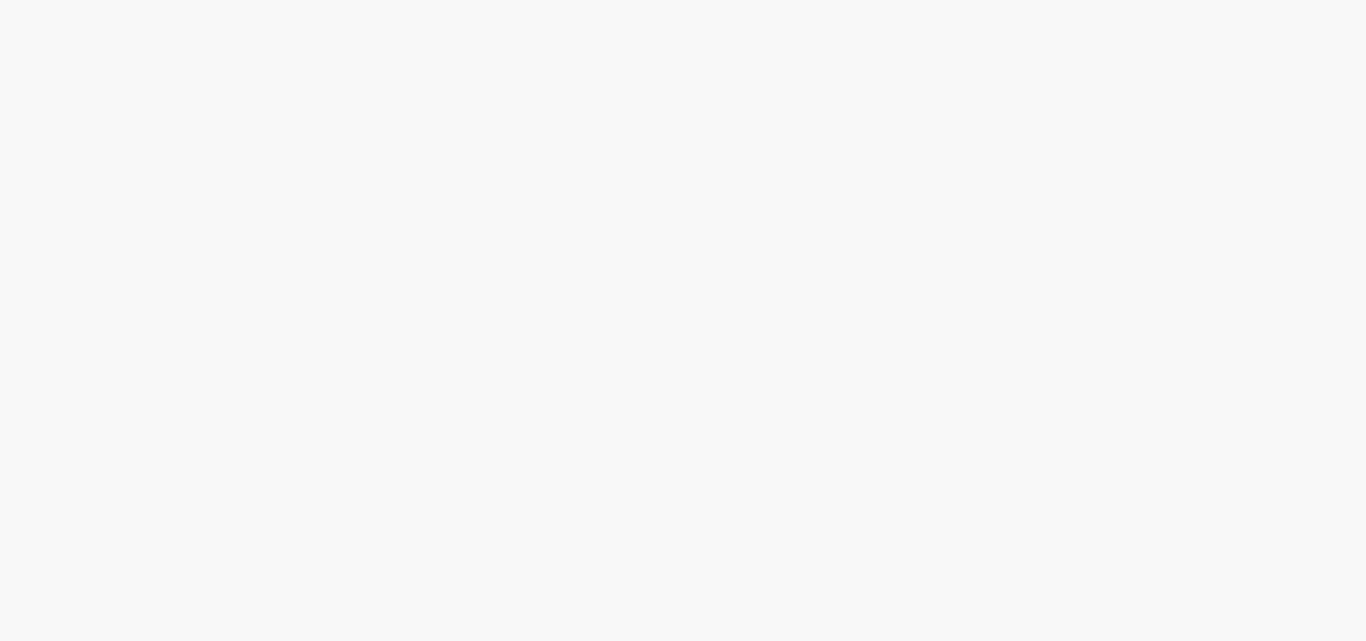 scroll, scrollTop: 0, scrollLeft: 0, axis: both 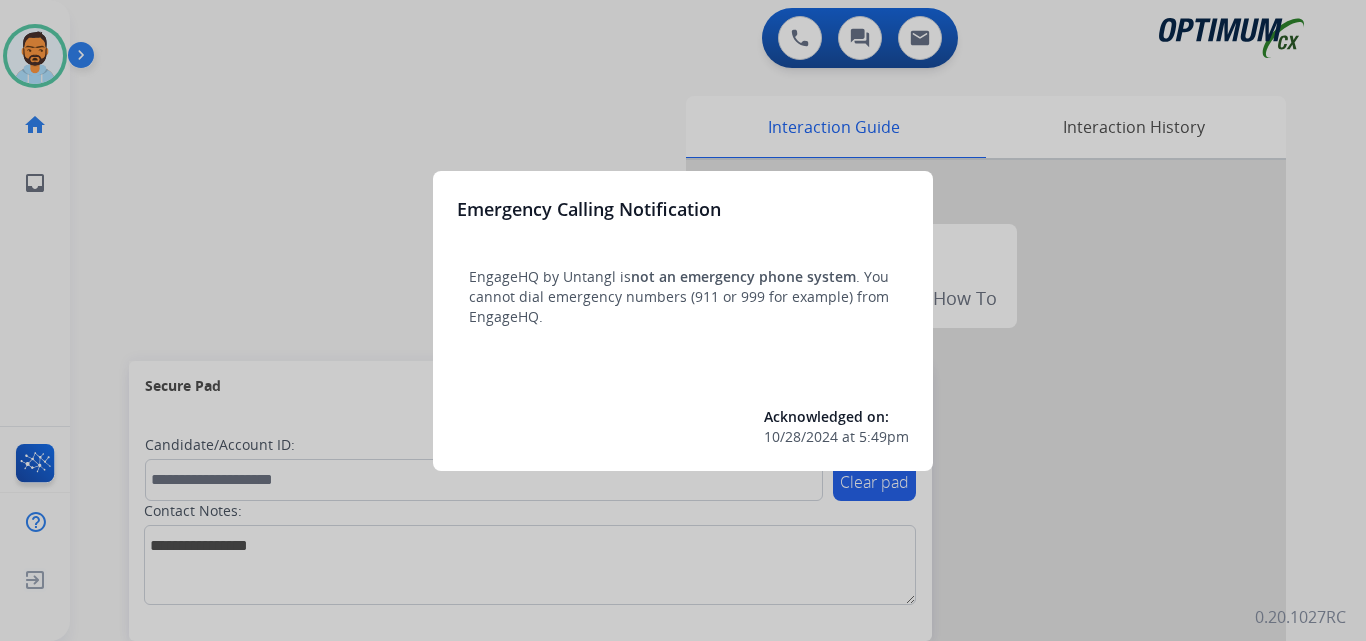 click at bounding box center (683, 320) 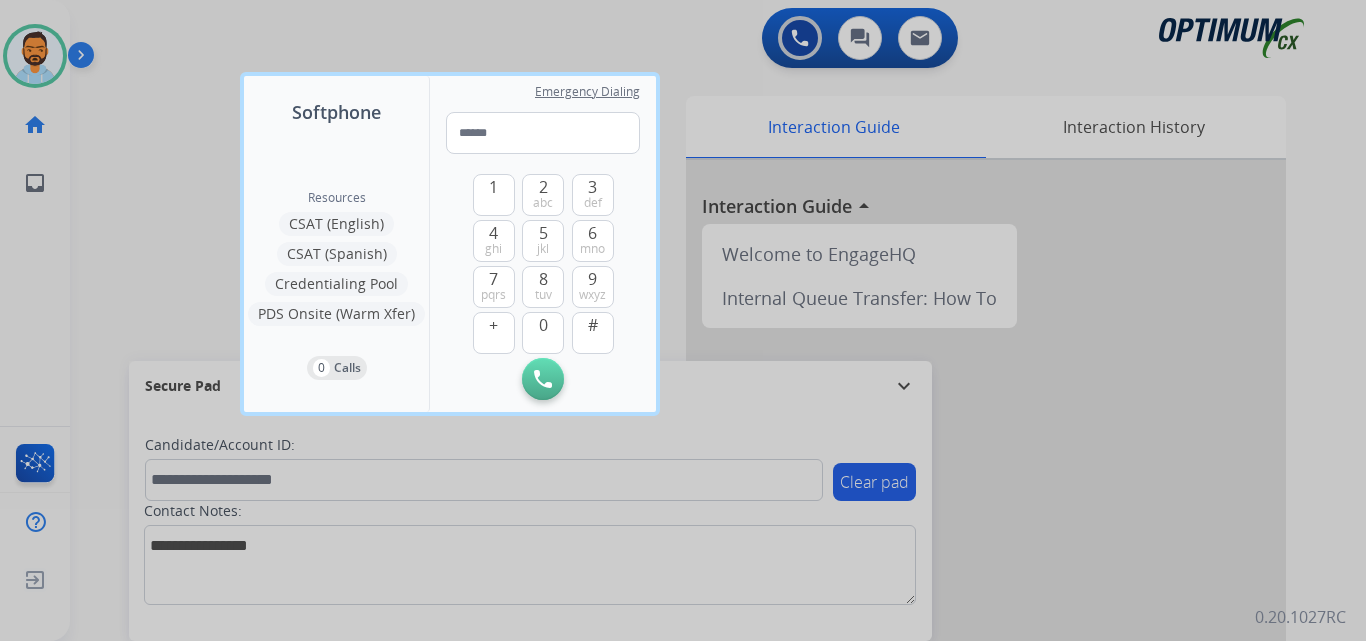 click at bounding box center [683, 320] 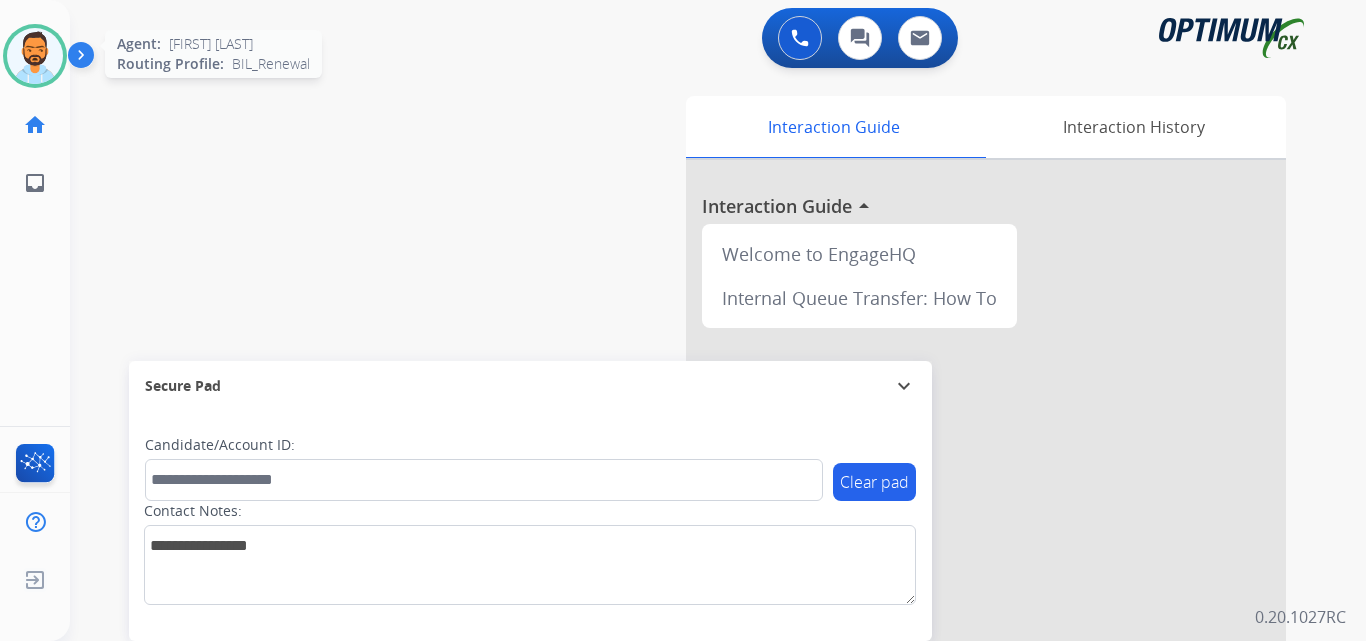 click at bounding box center [35, 56] 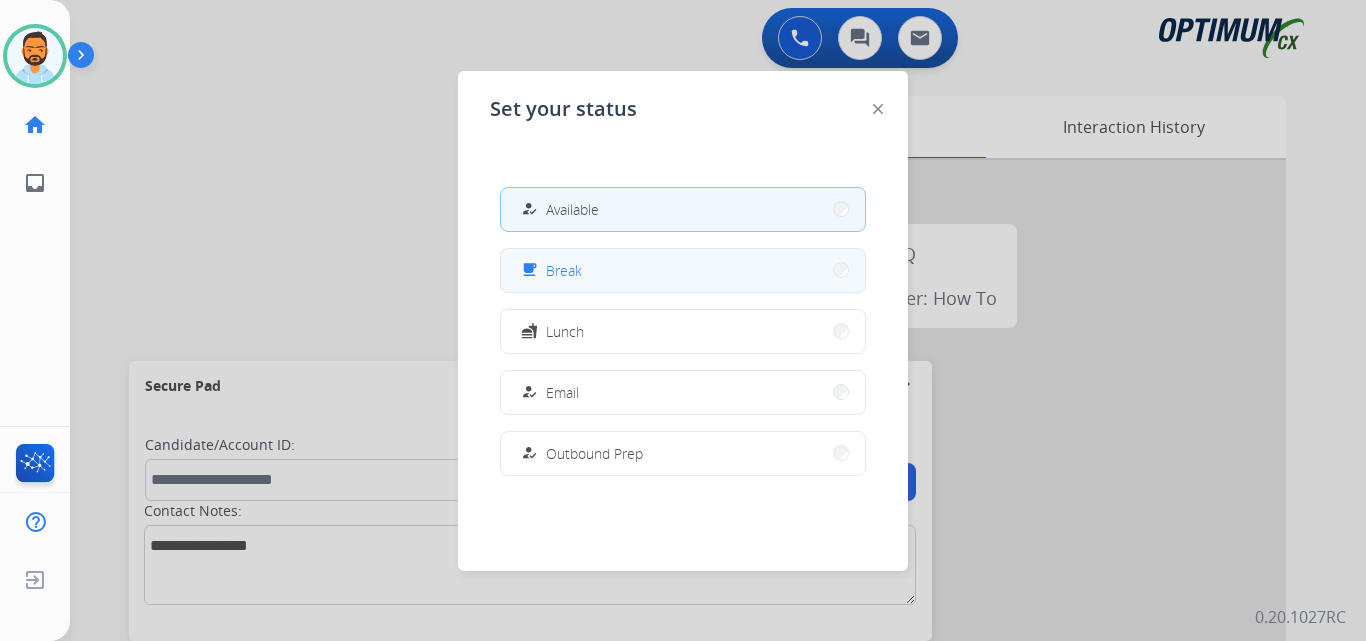 click on "Break" at bounding box center [564, 270] 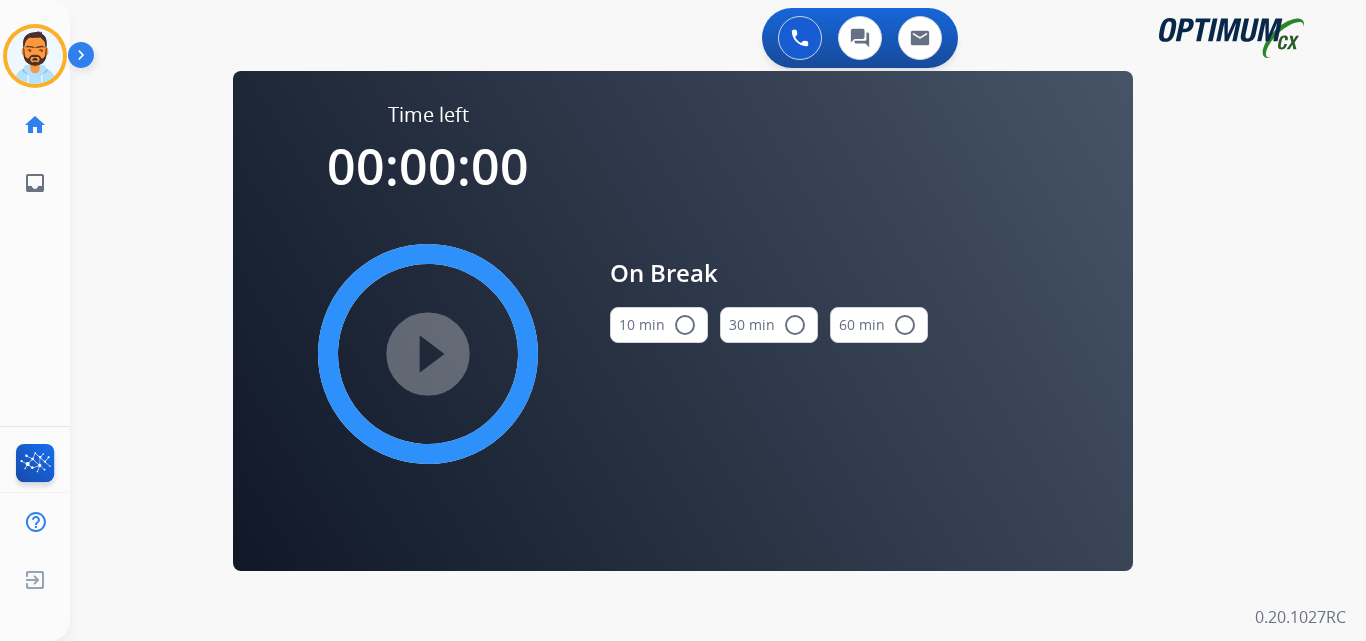 click on "10 min  radio_button_unchecked" at bounding box center (659, 325) 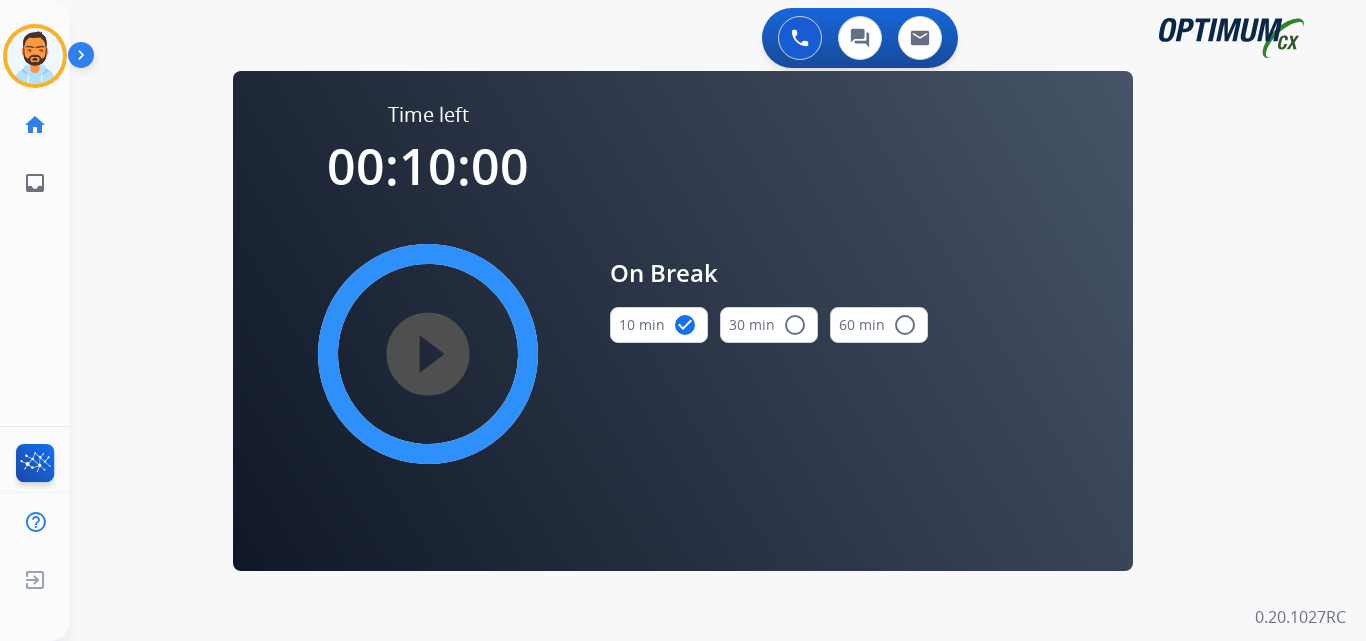 click on "play_circle_filled" at bounding box center [428, 354] 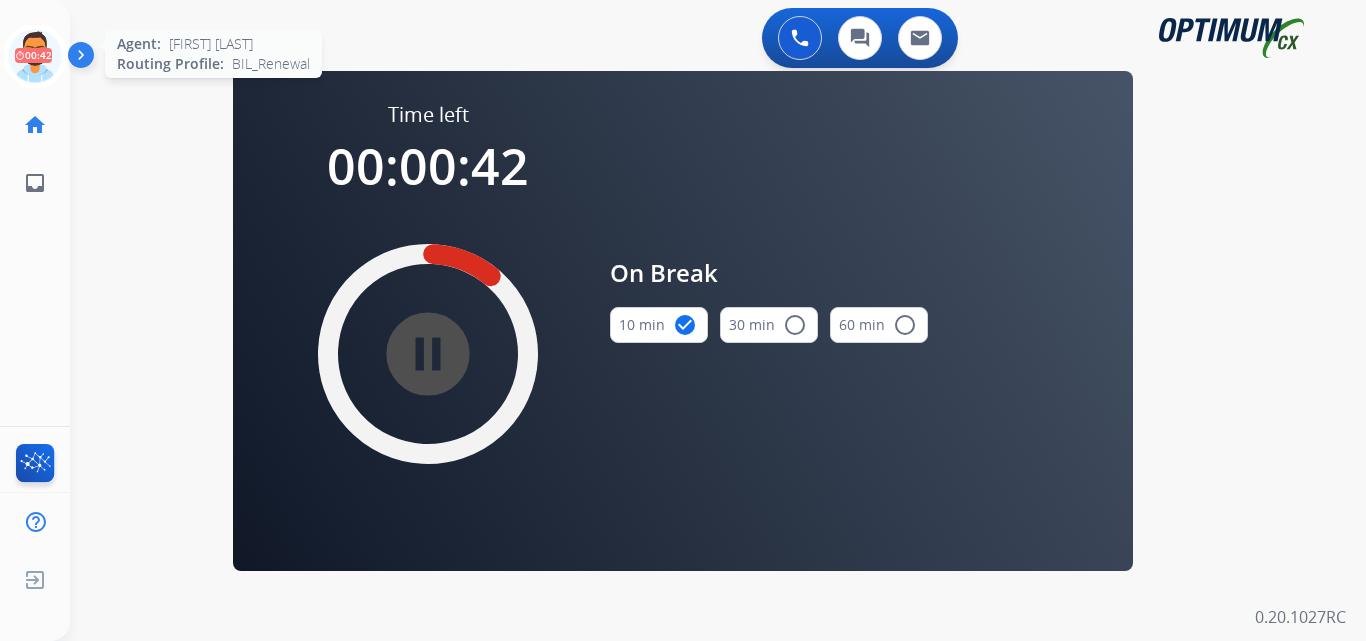 click 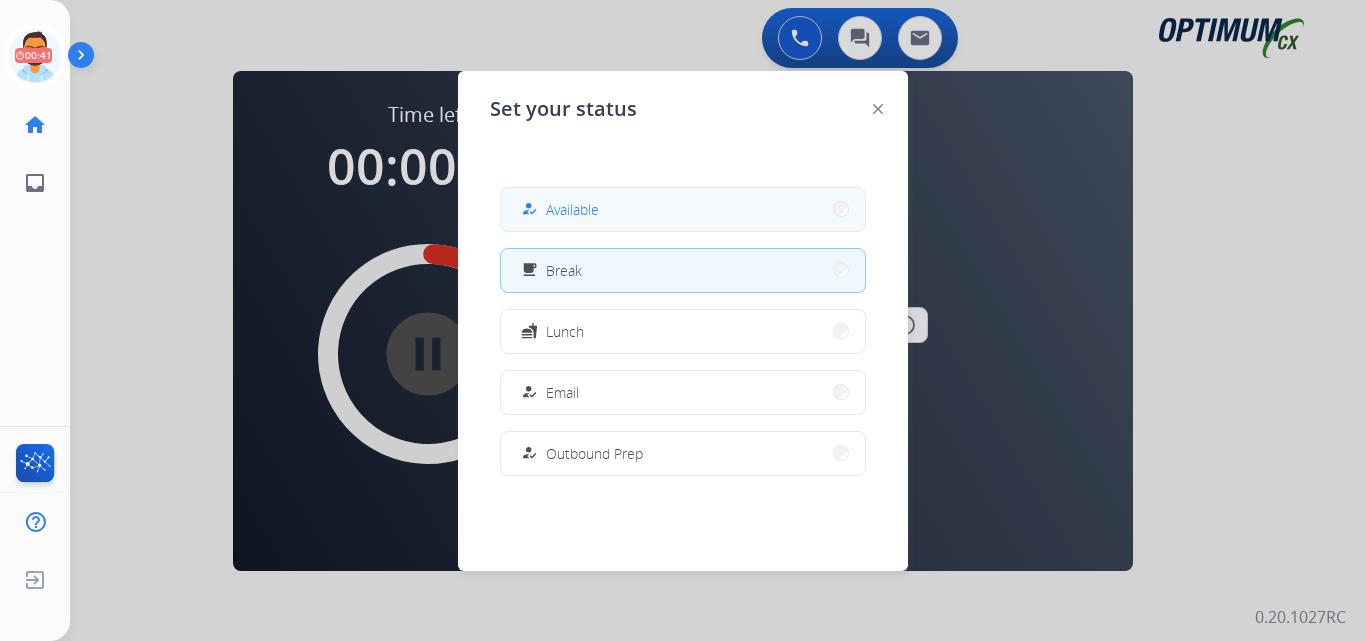 click on "how_to_reg Available" at bounding box center (683, 209) 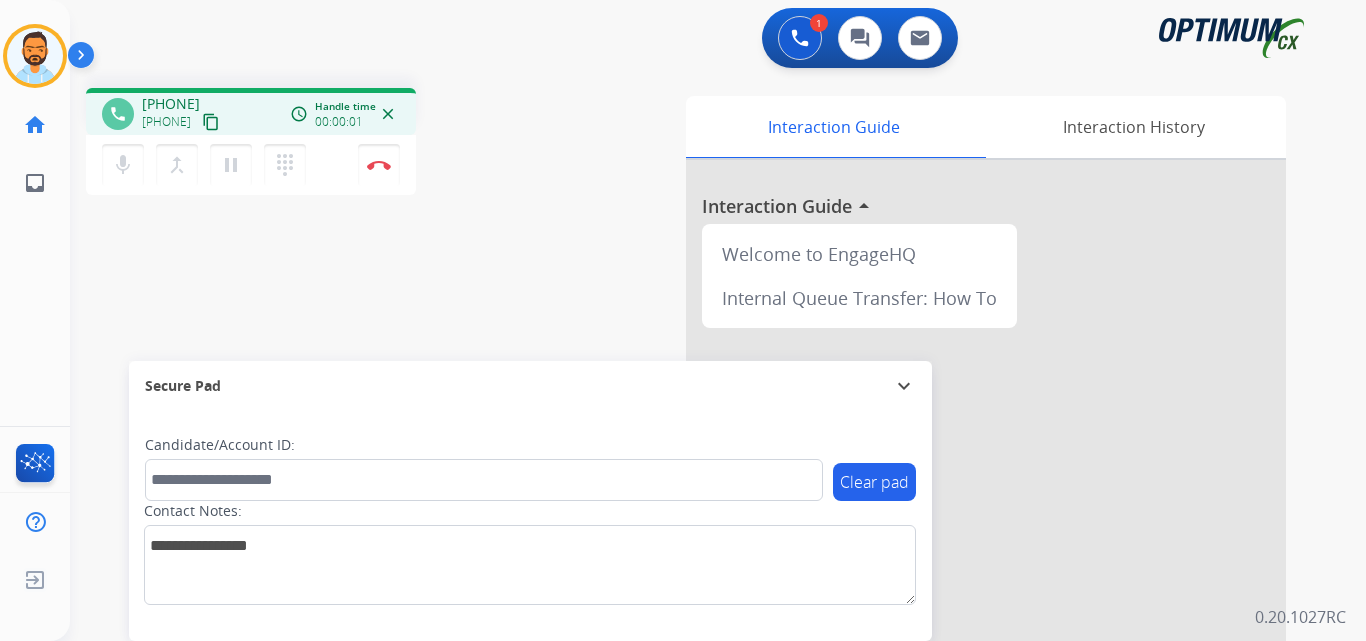 click on "content_copy" at bounding box center [211, 122] 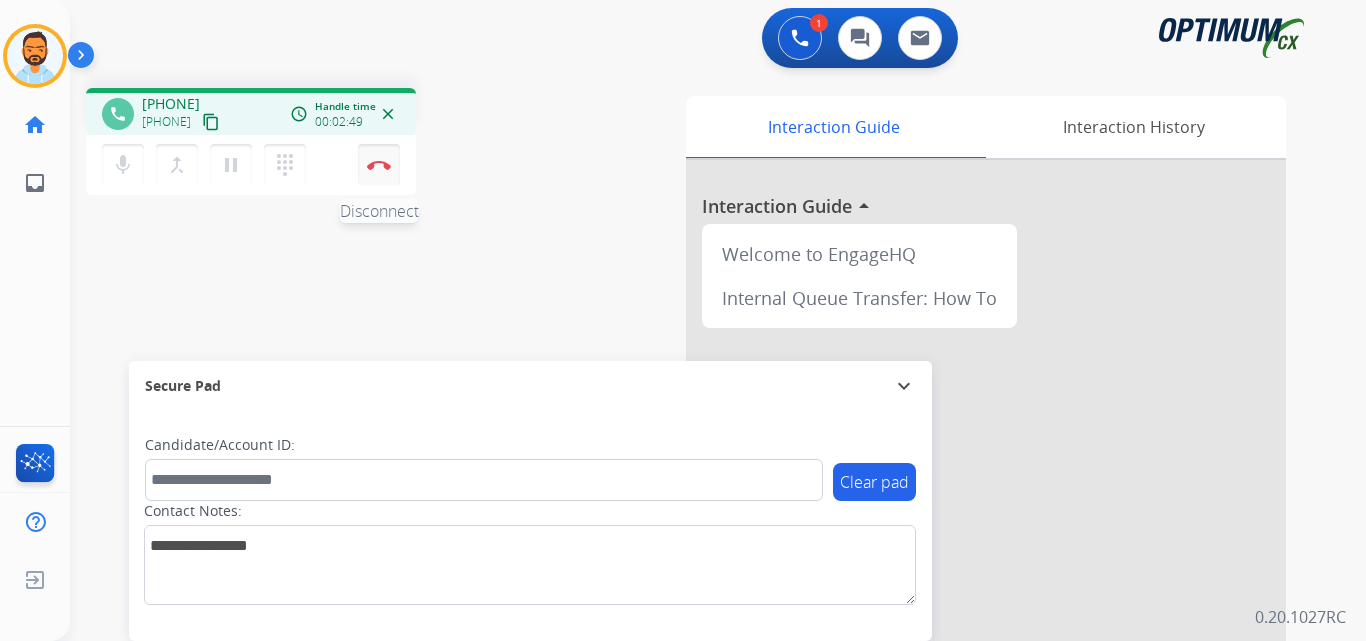 click at bounding box center (379, 165) 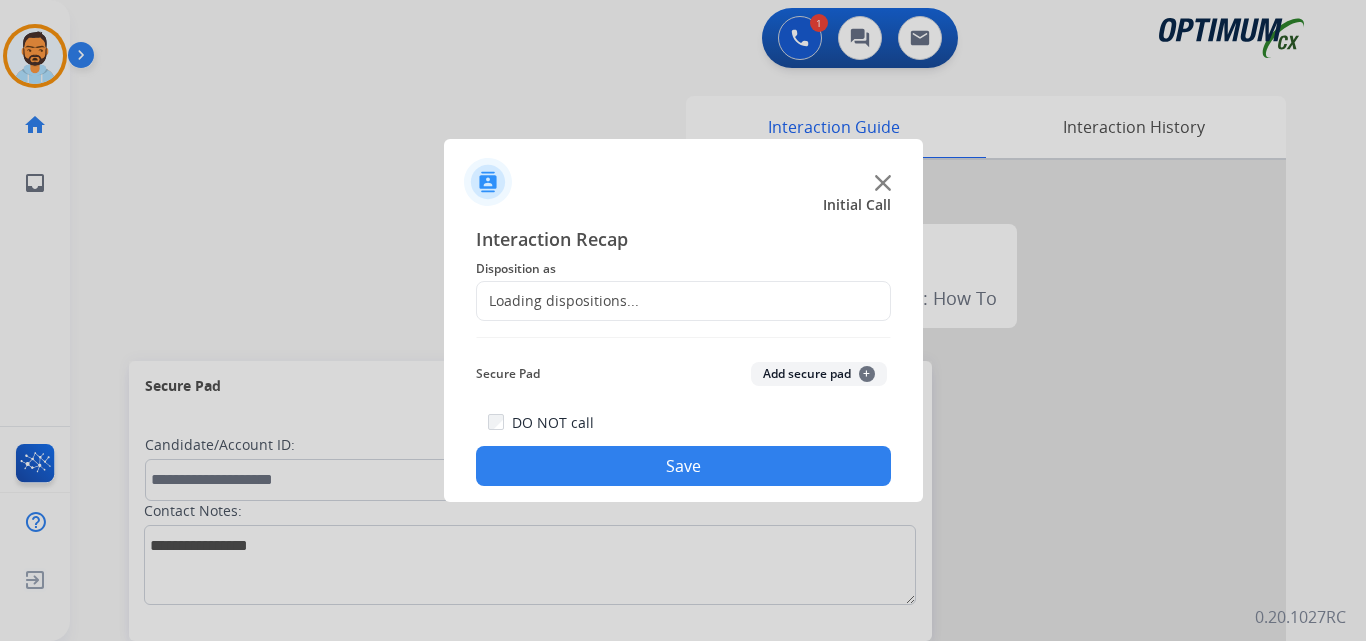 click on "Loading dispositions..." 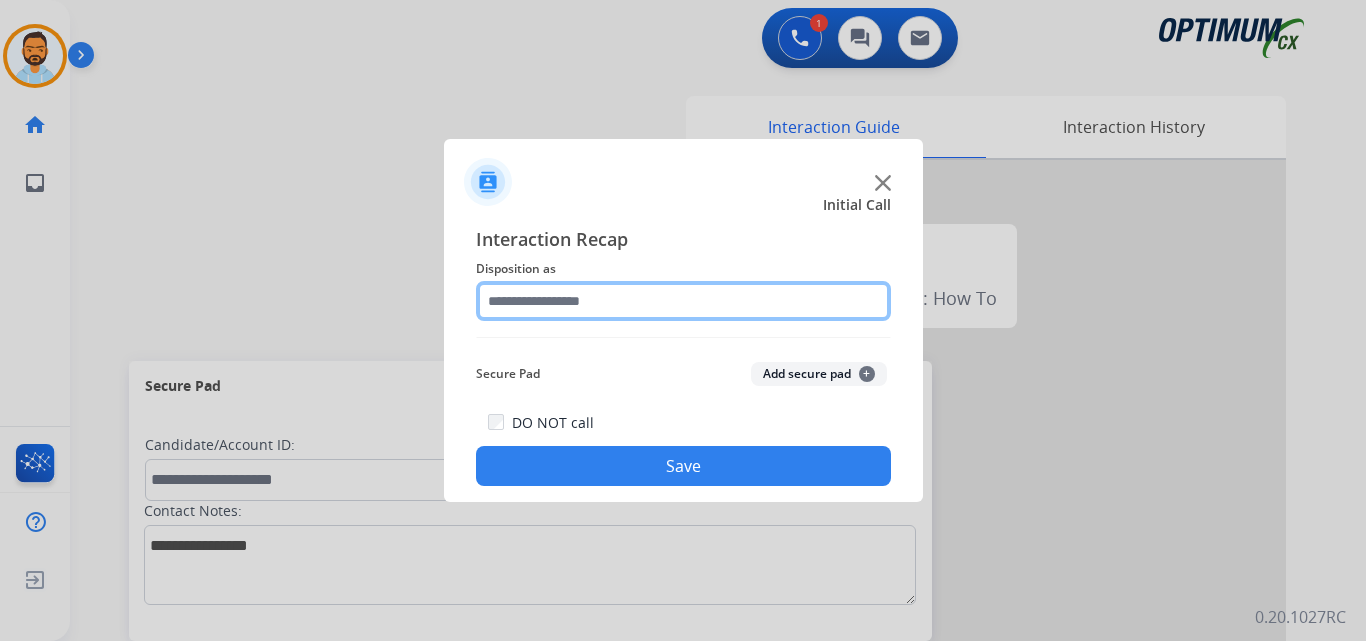 click 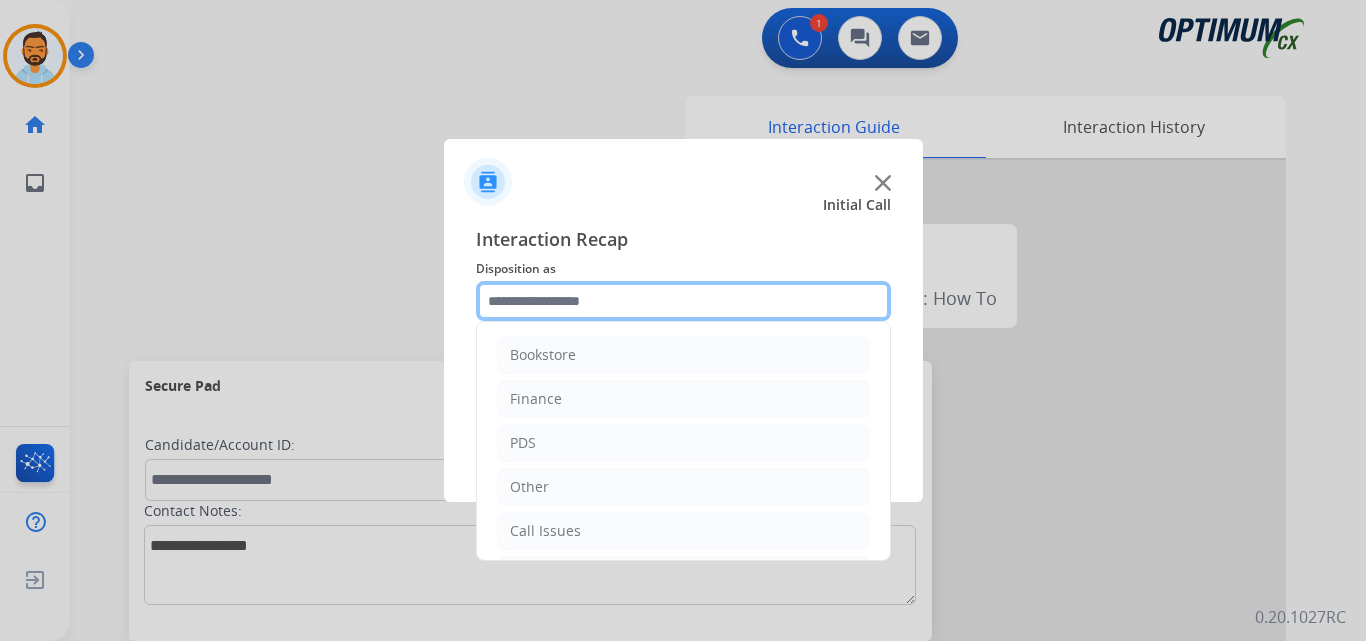 scroll, scrollTop: 136, scrollLeft: 0, axis: vertical 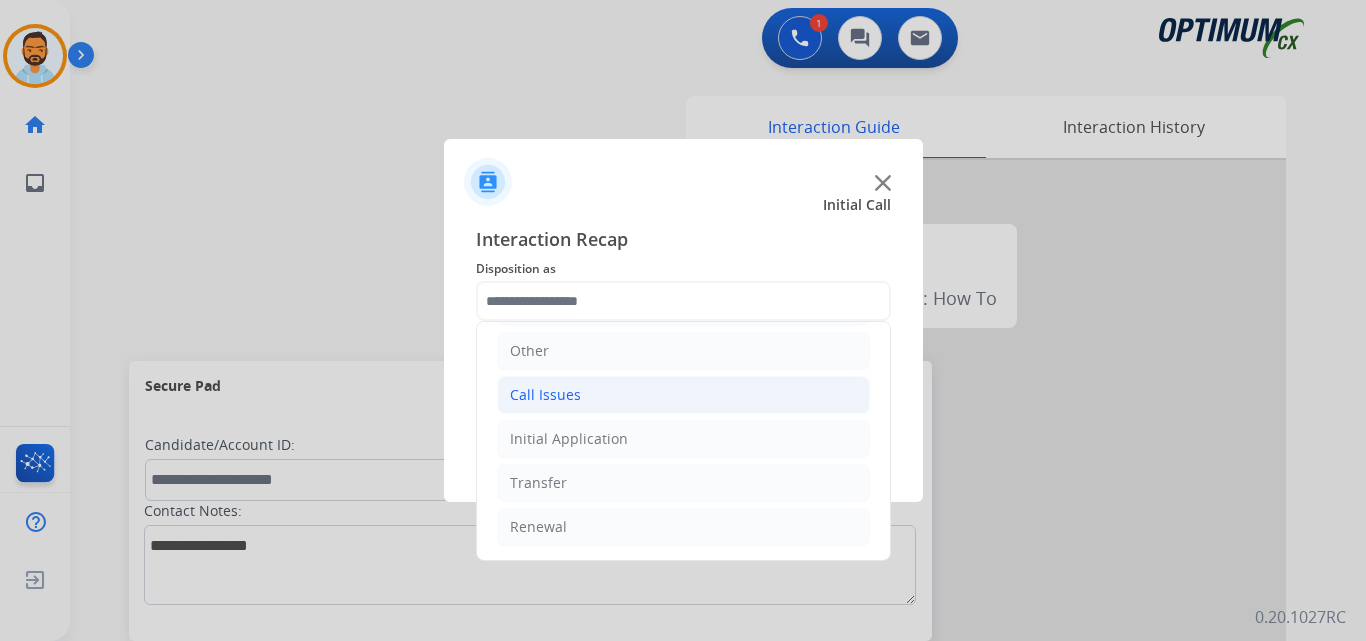 click on "Call Issues" 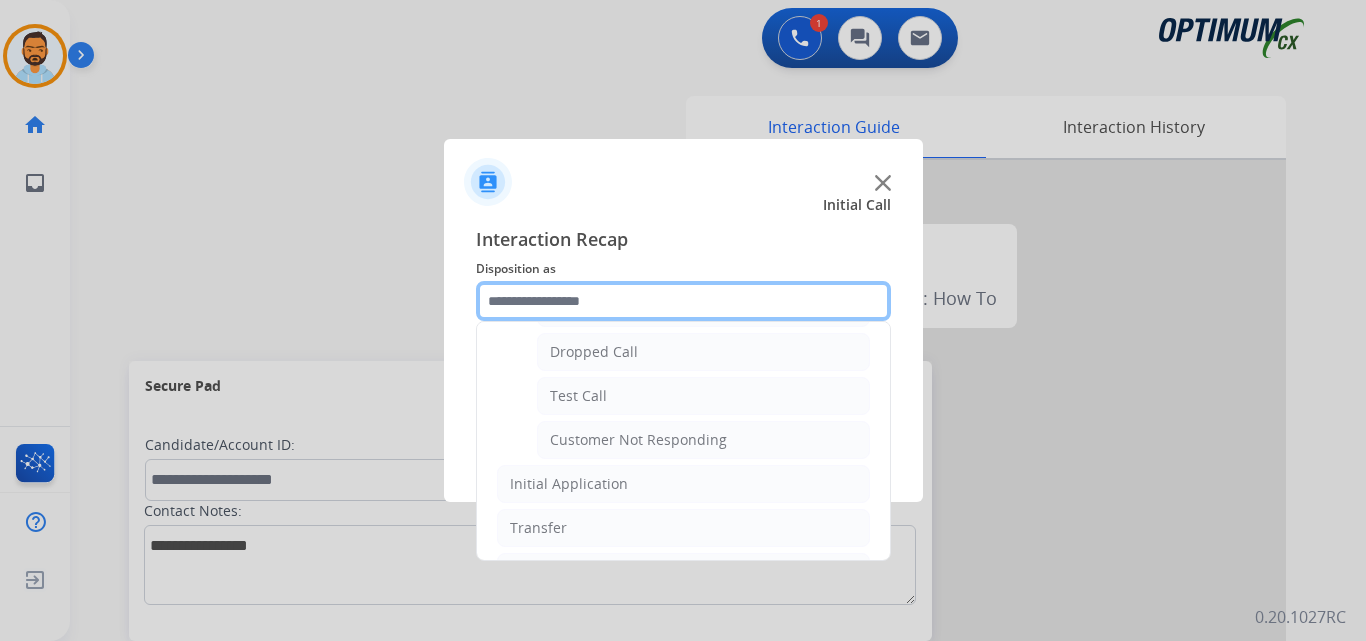 scroll, scrollTop: 313, scrollLeft: 0, axis: vertical 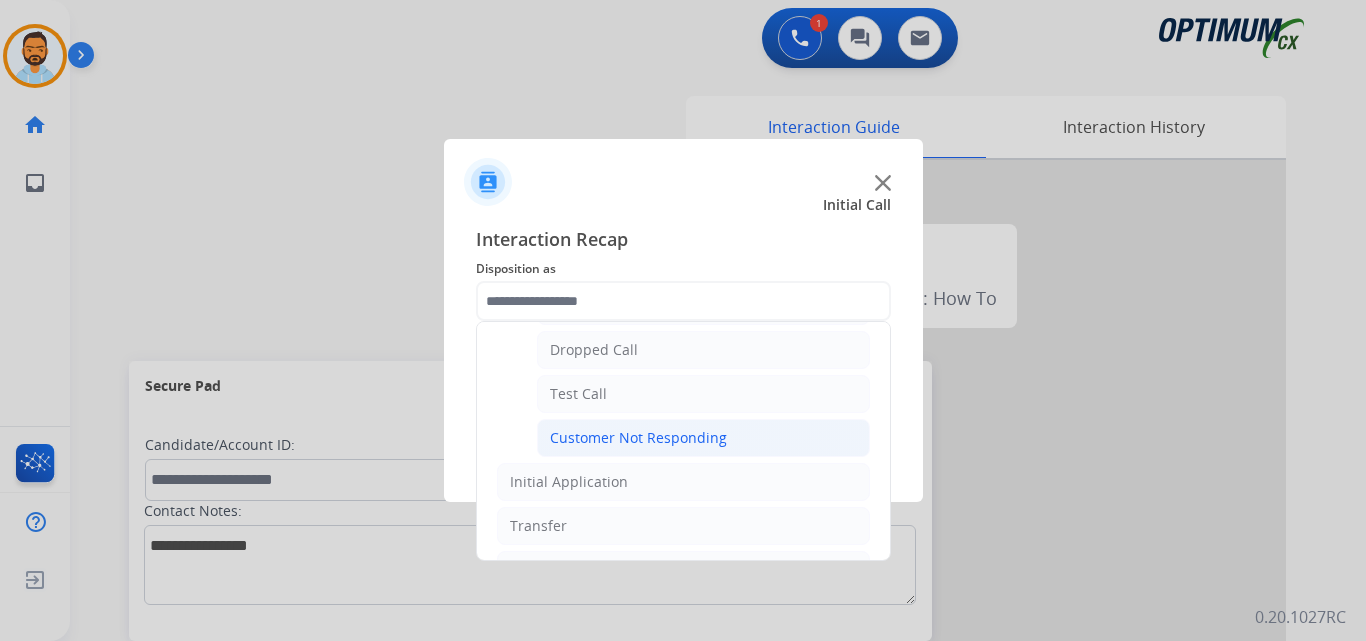 click on "Customer Not Responding" 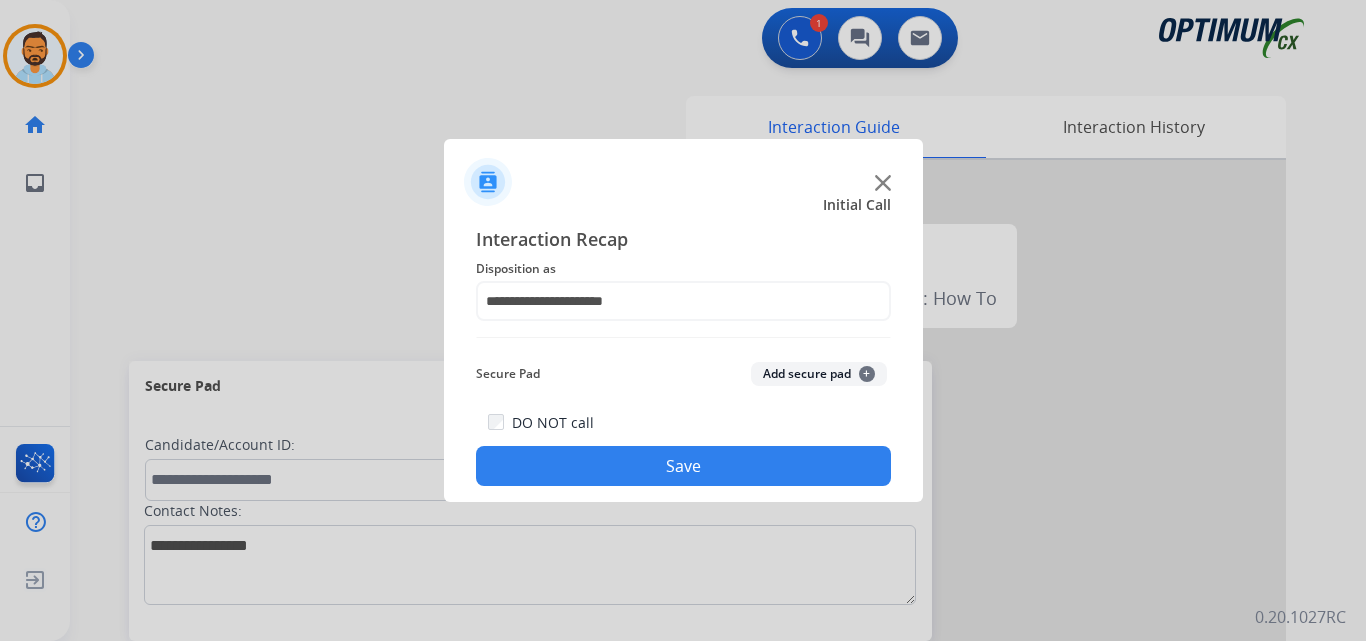 click on "Save" 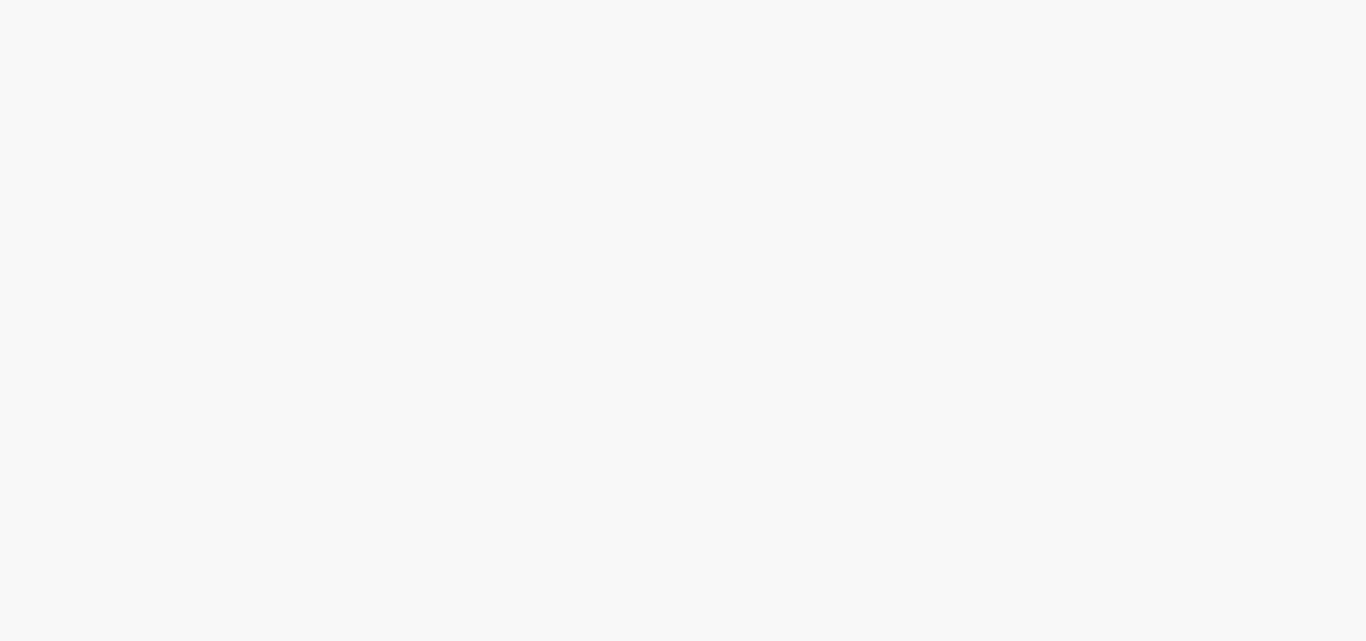 scroll, scrollTop: 0, scrollLeft: 0, axis: both 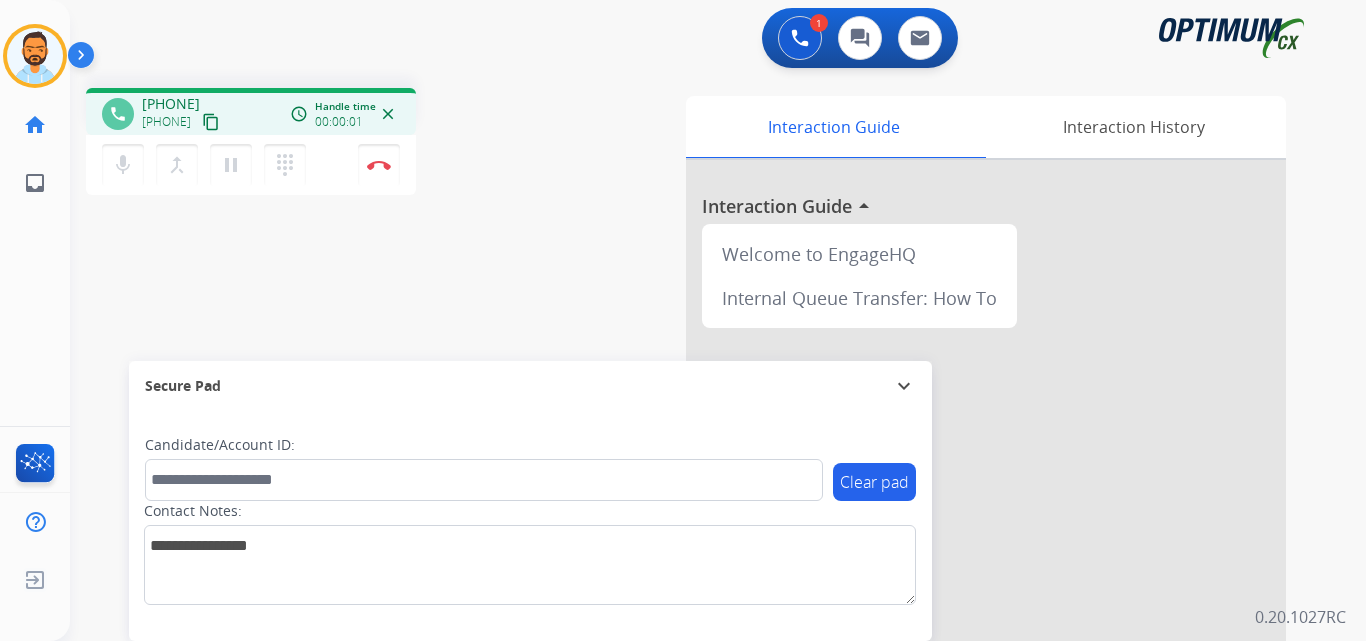 click on "content_copy" at bounding box center [211, 122] 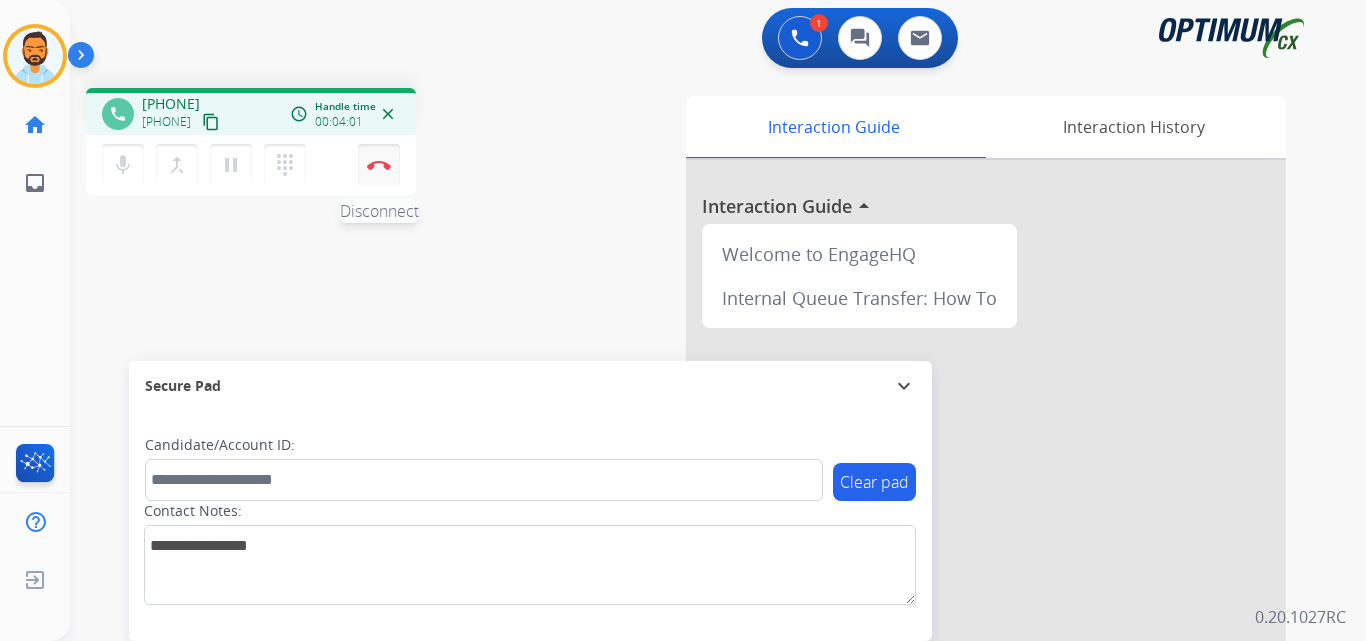 click at bounding box center (379, 165) 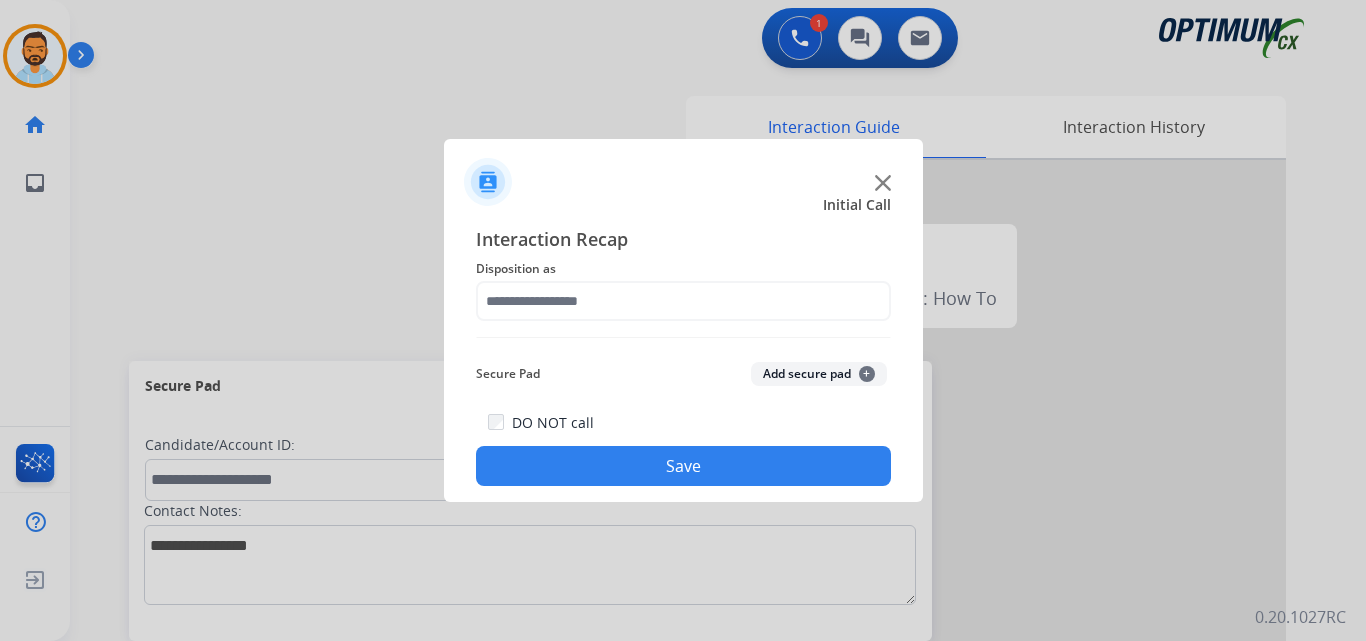 click on "Disposition as" 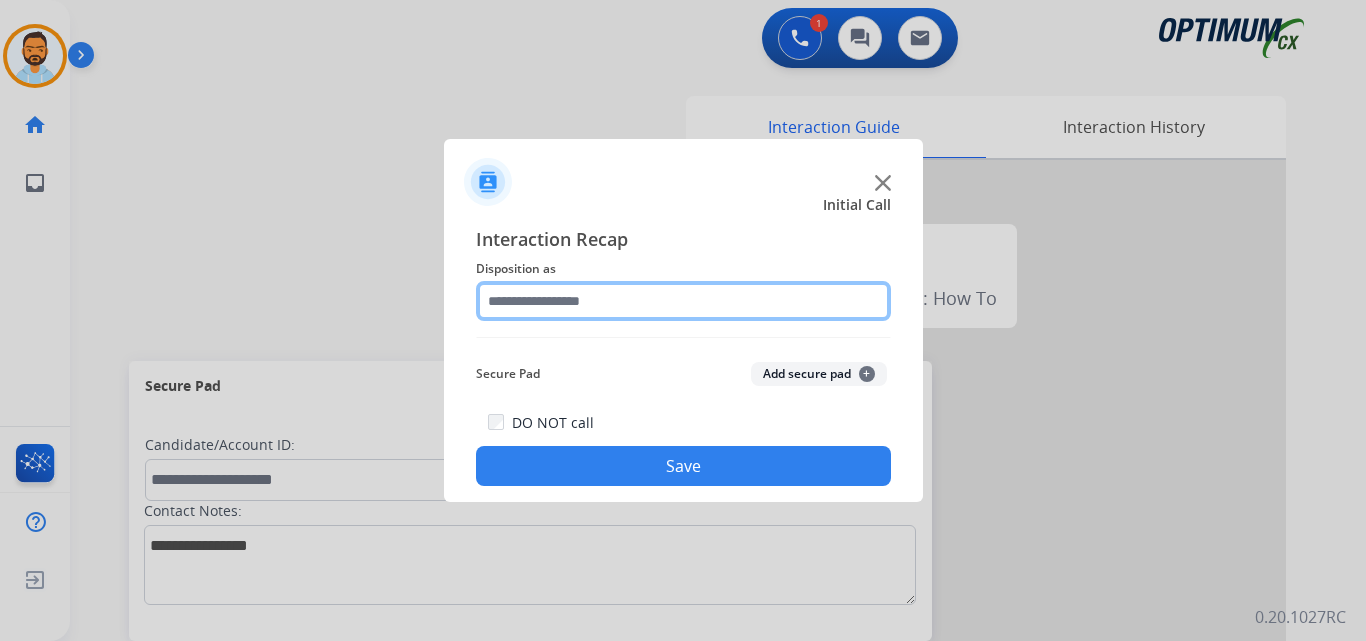 click 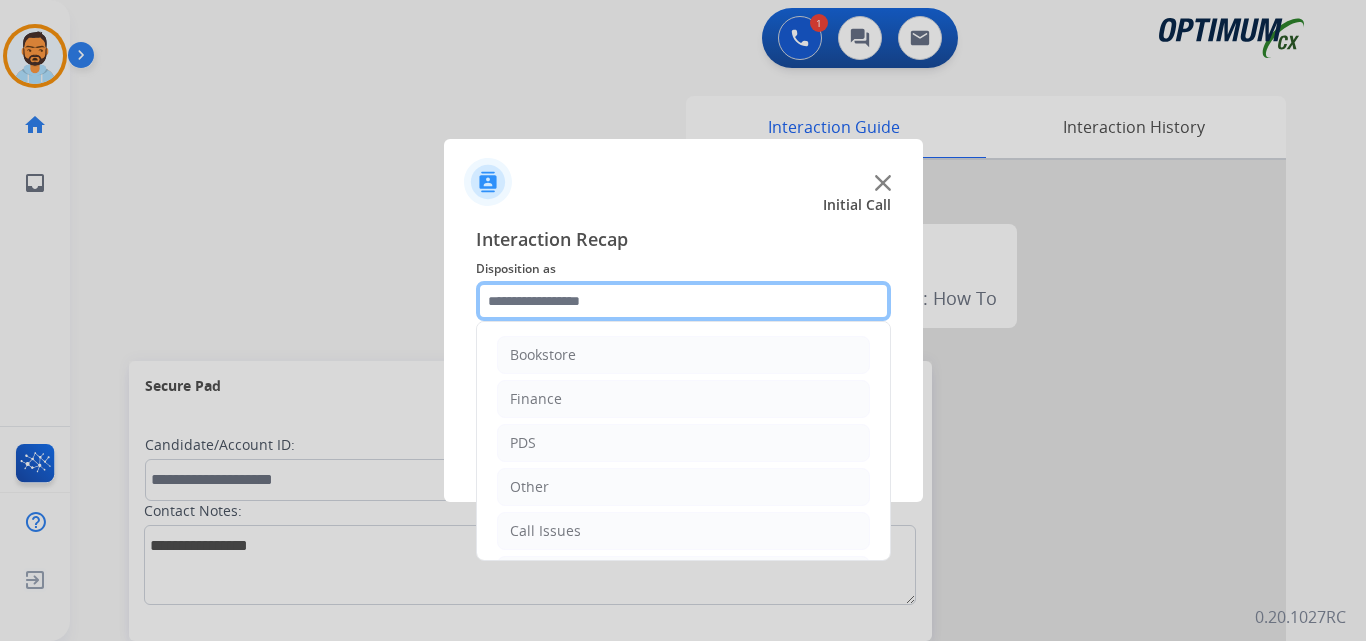 scroll, scrollTop: 136, scrollLeft: 0, axis: vertical 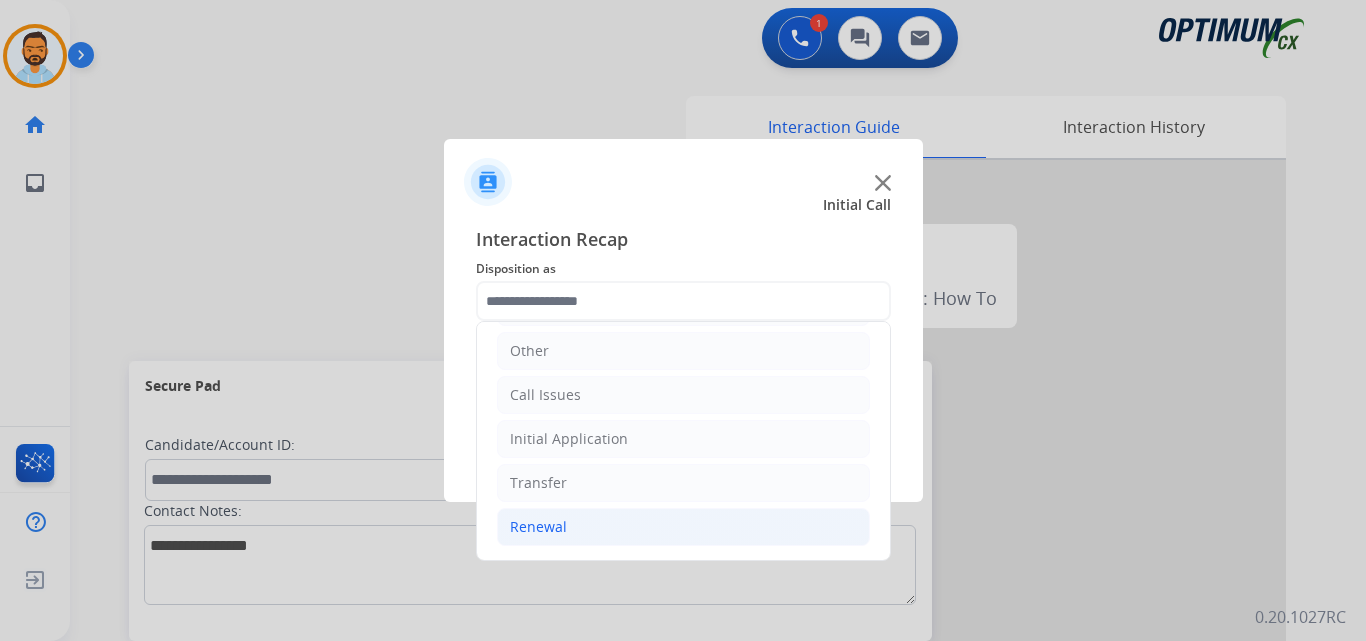 click on "Renewal" 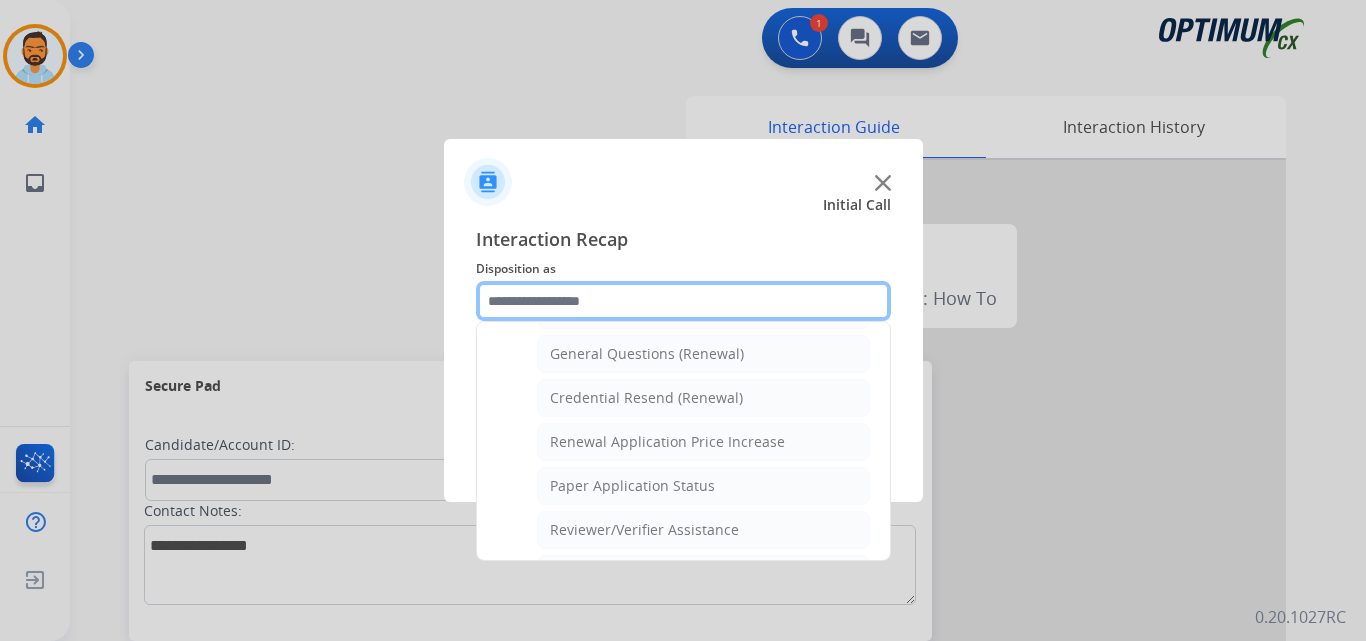 scroll, scrollTop: 586, scrollLeft: 0, axis: vertical 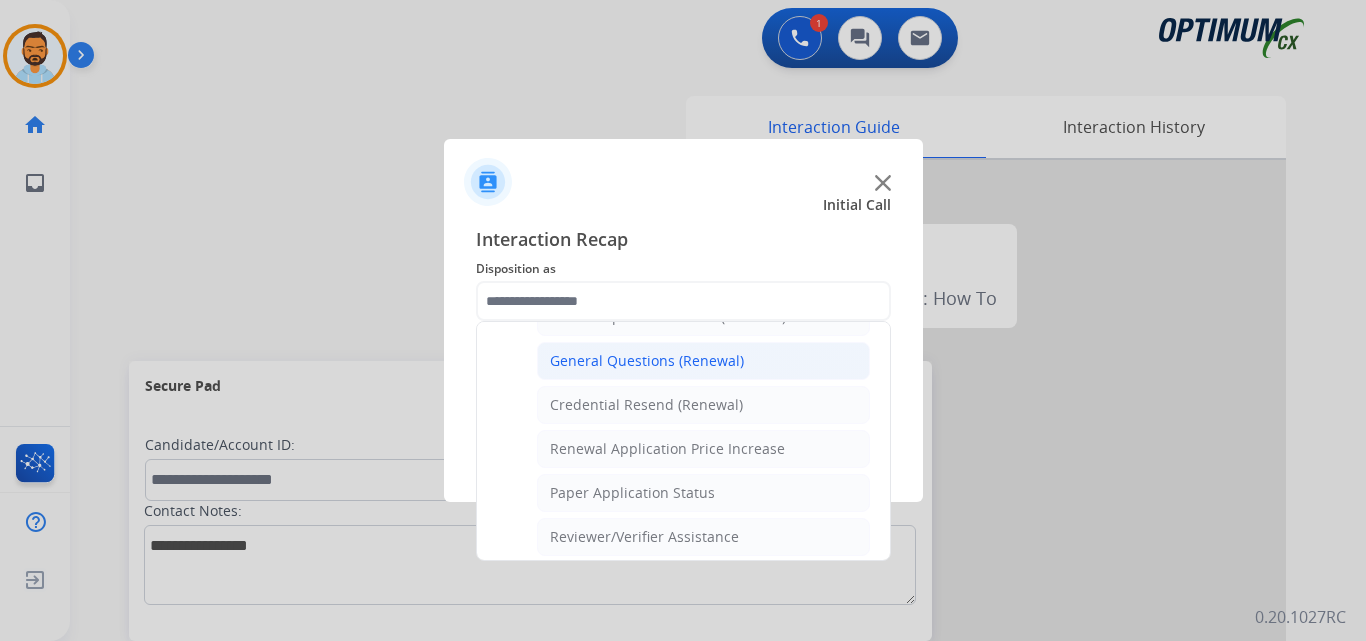 click on "General Questions (Renewal)" 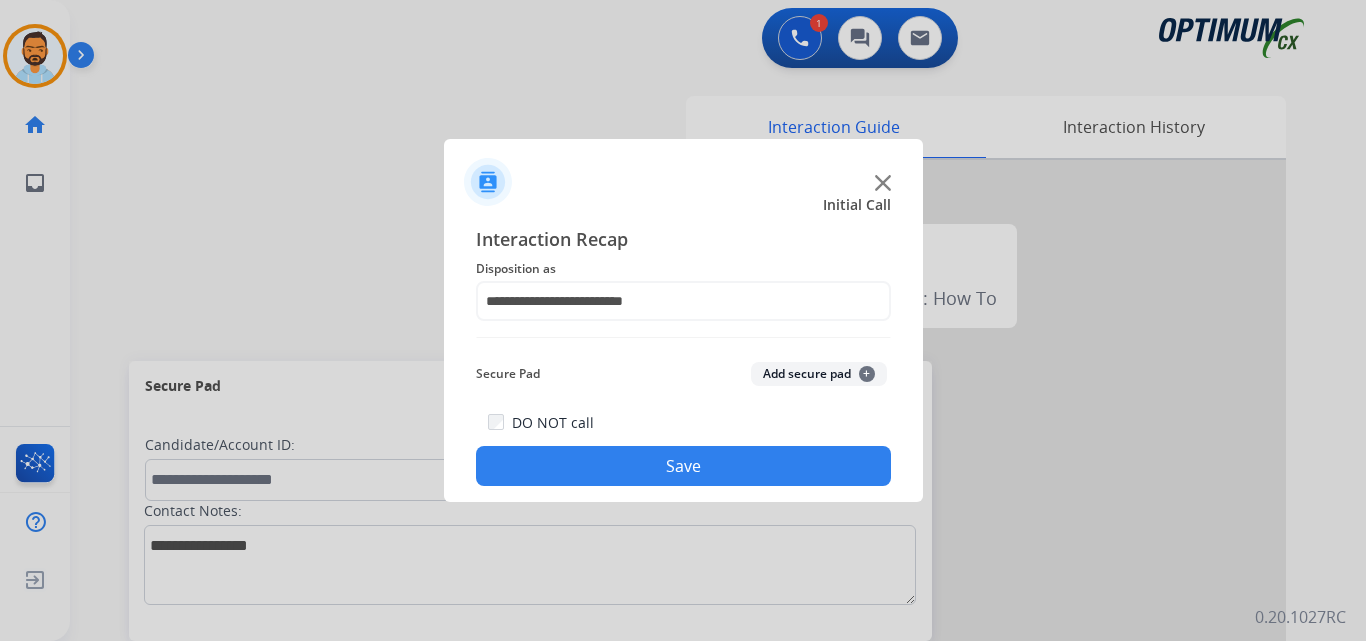 click on "Save" 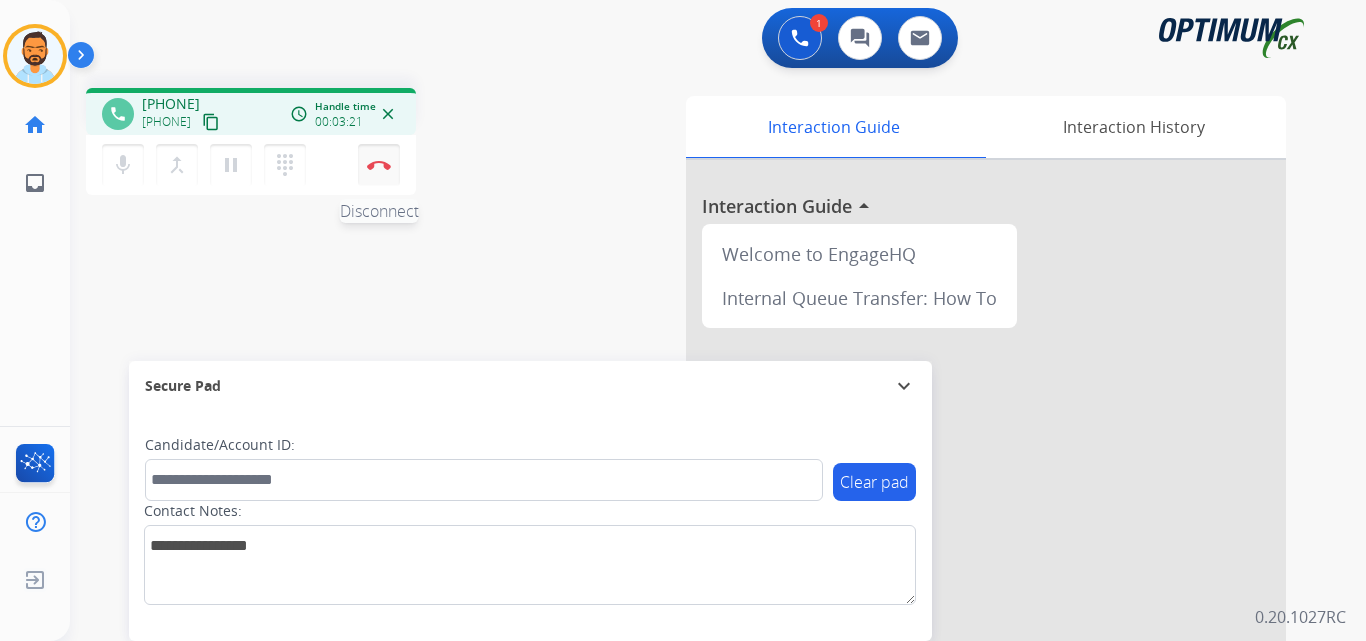 click at bounding box center [379, 165] 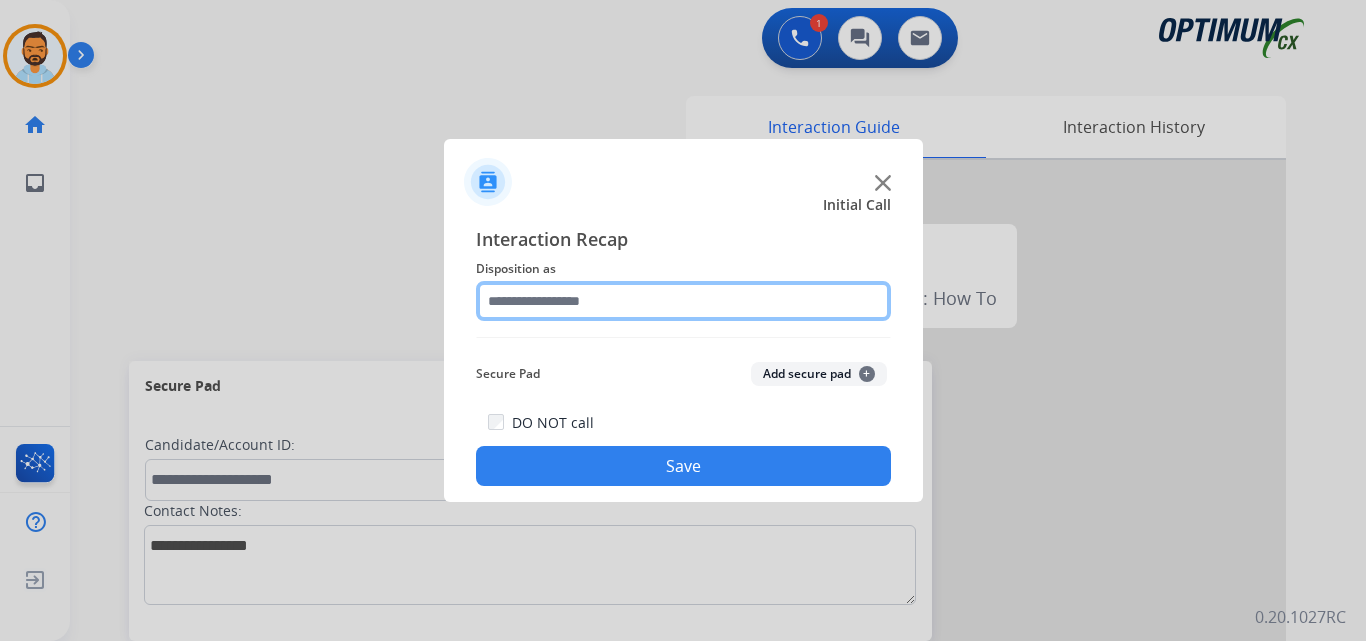 click 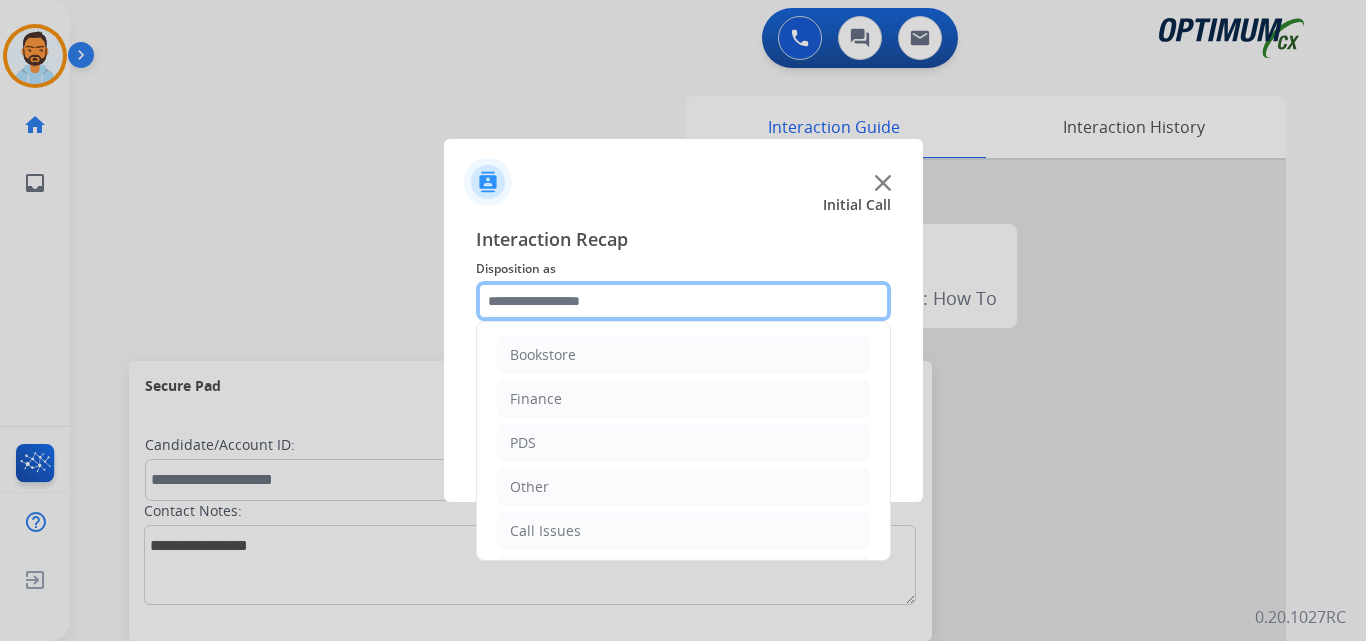 scroll, scrollTop: 136, scrollLeft: 0, axis: vertical 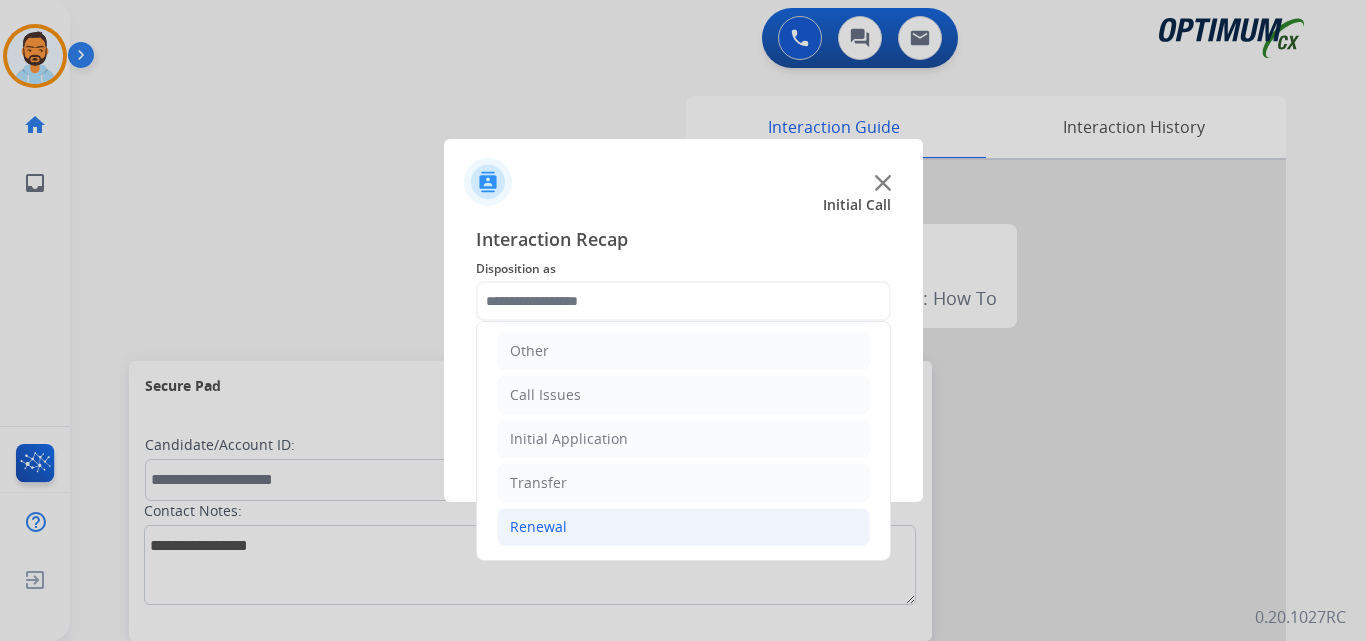 click on "Renewal" 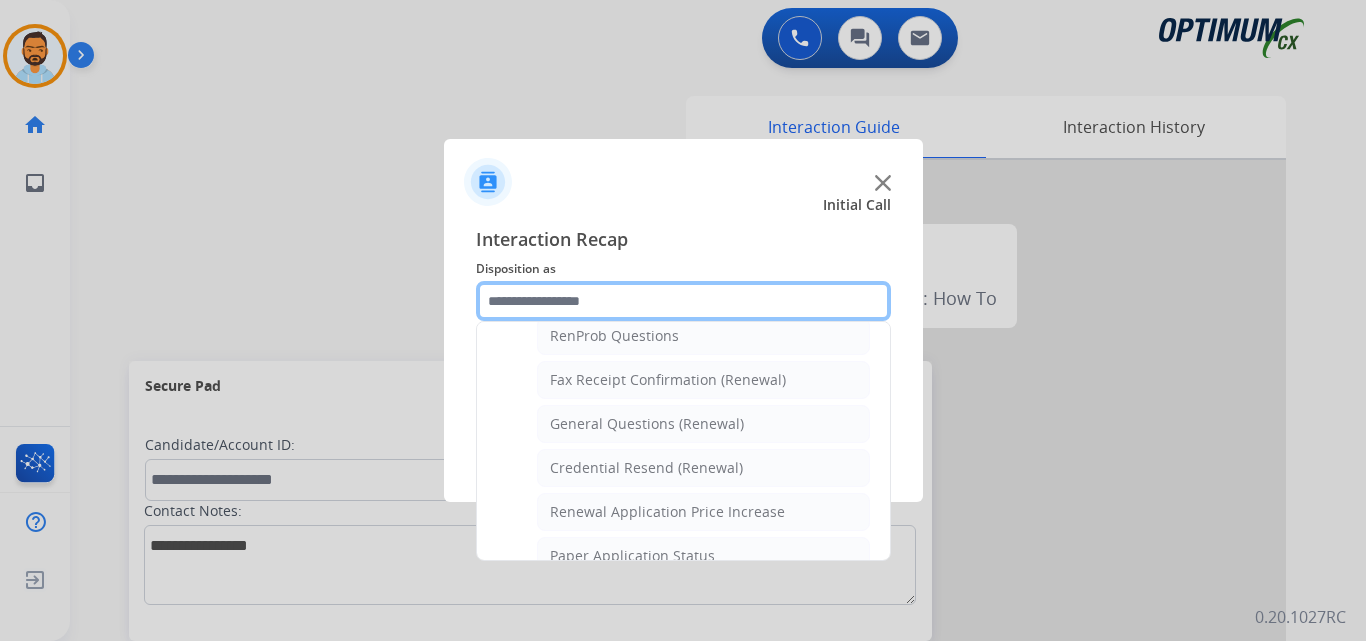 scroll, scrollTop: 533, scrollLeft: 0, axis: vertical 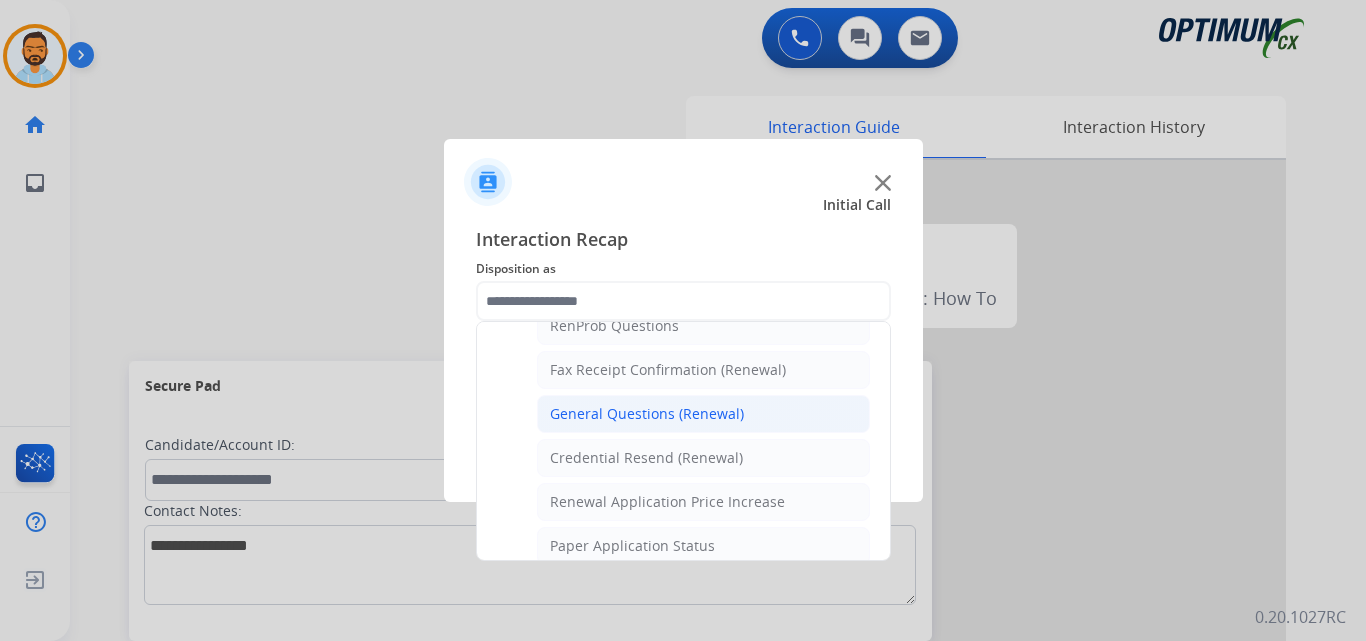 click on "General Questions (Renewal)" 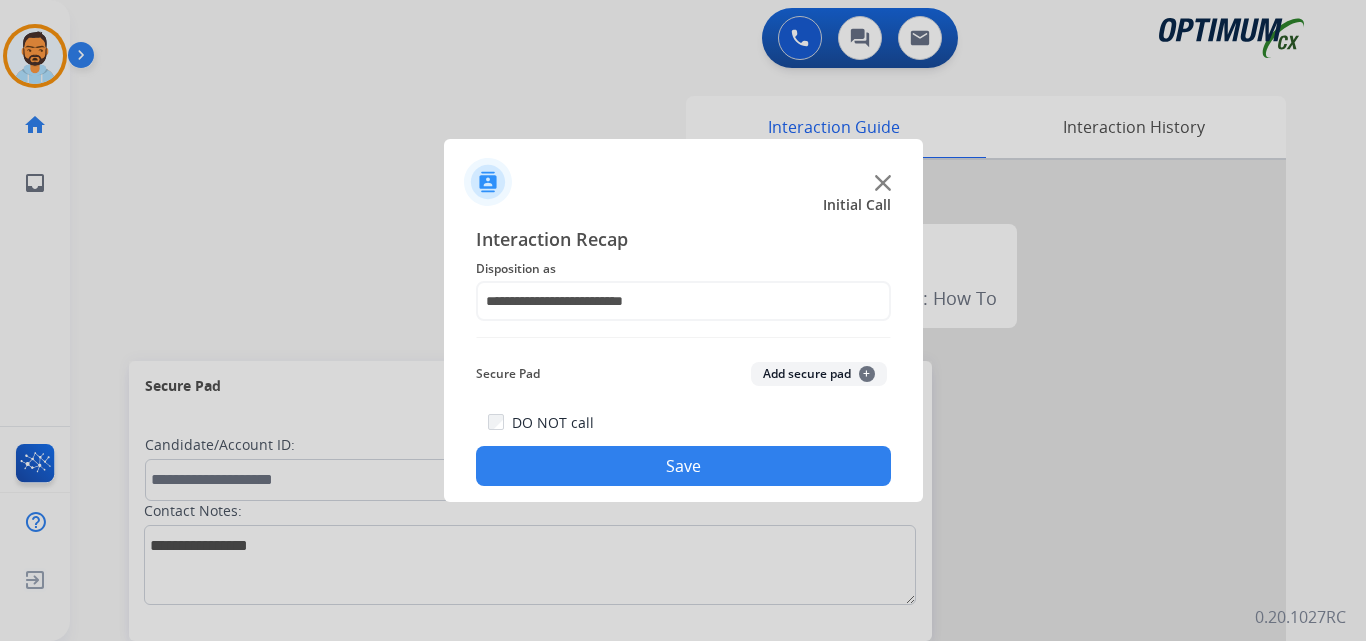click on "Save" 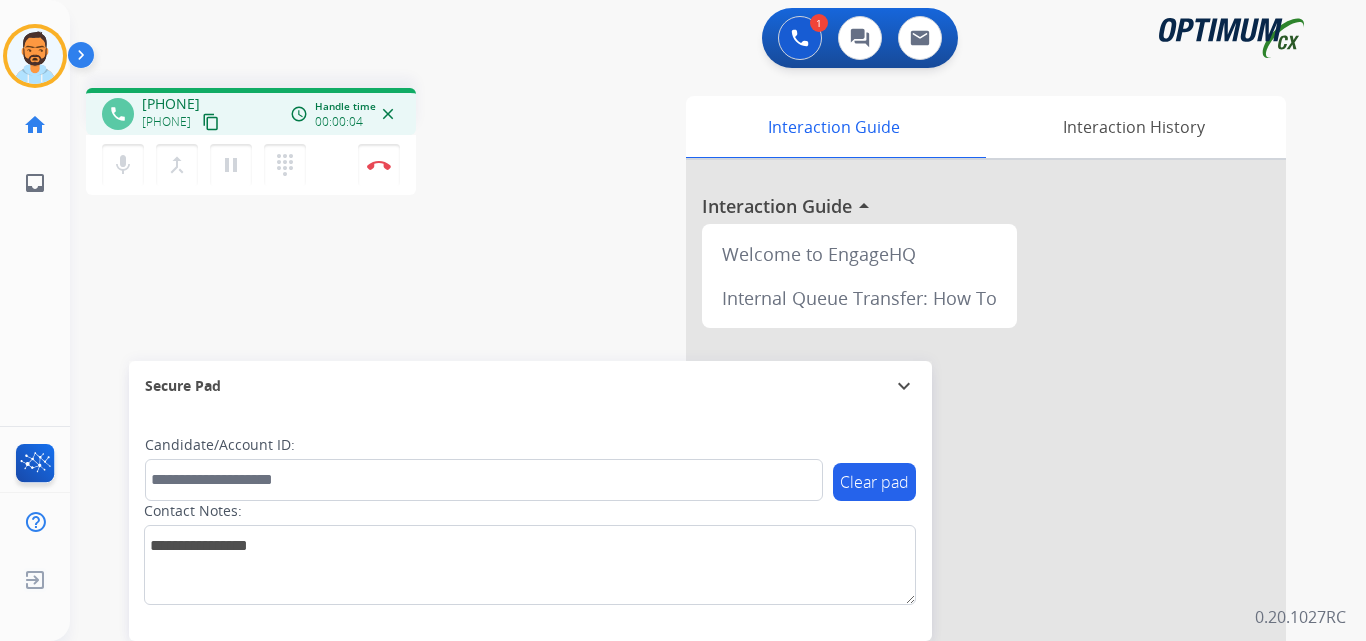 click on "content_copy" at bounding box center (211, 122) 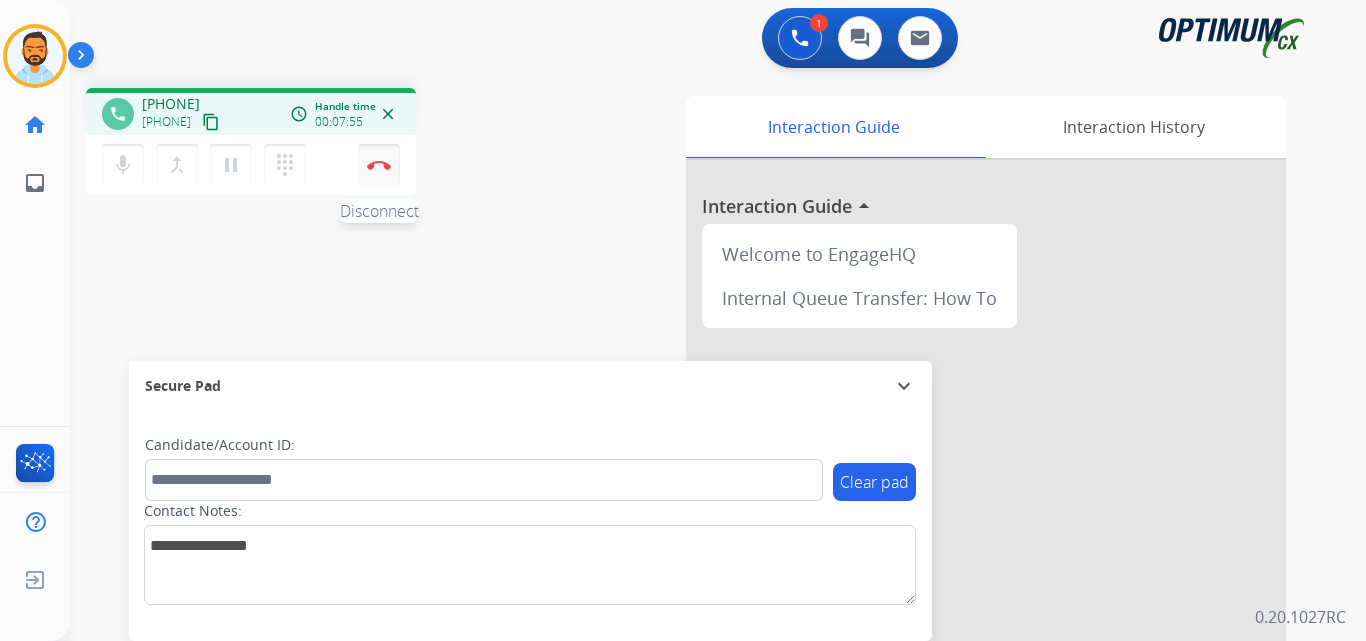 click at bounding box center [379, 165] 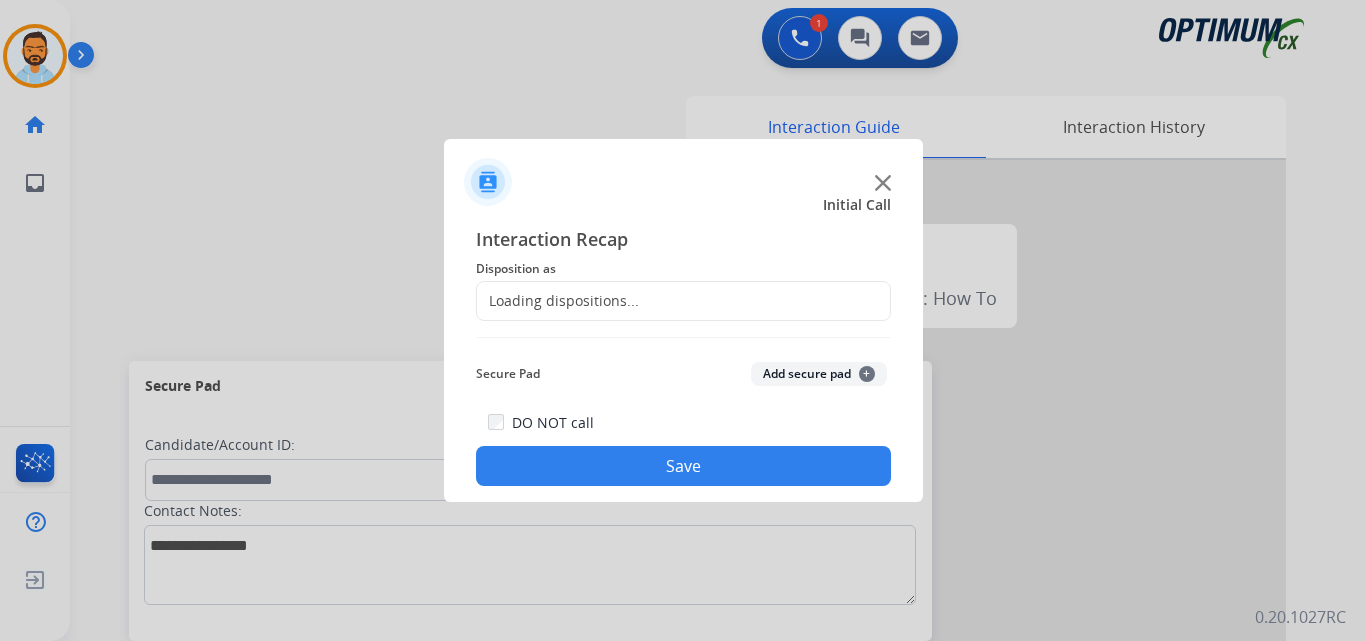 click on "Loading dispositions..." 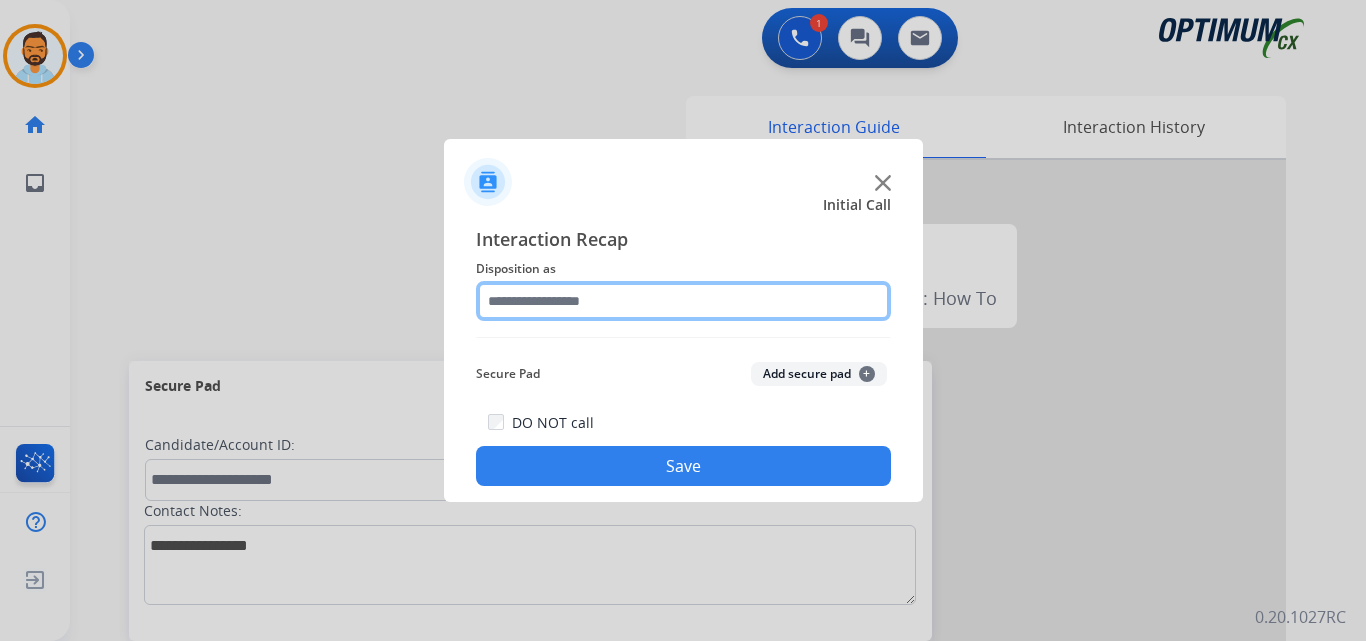 click 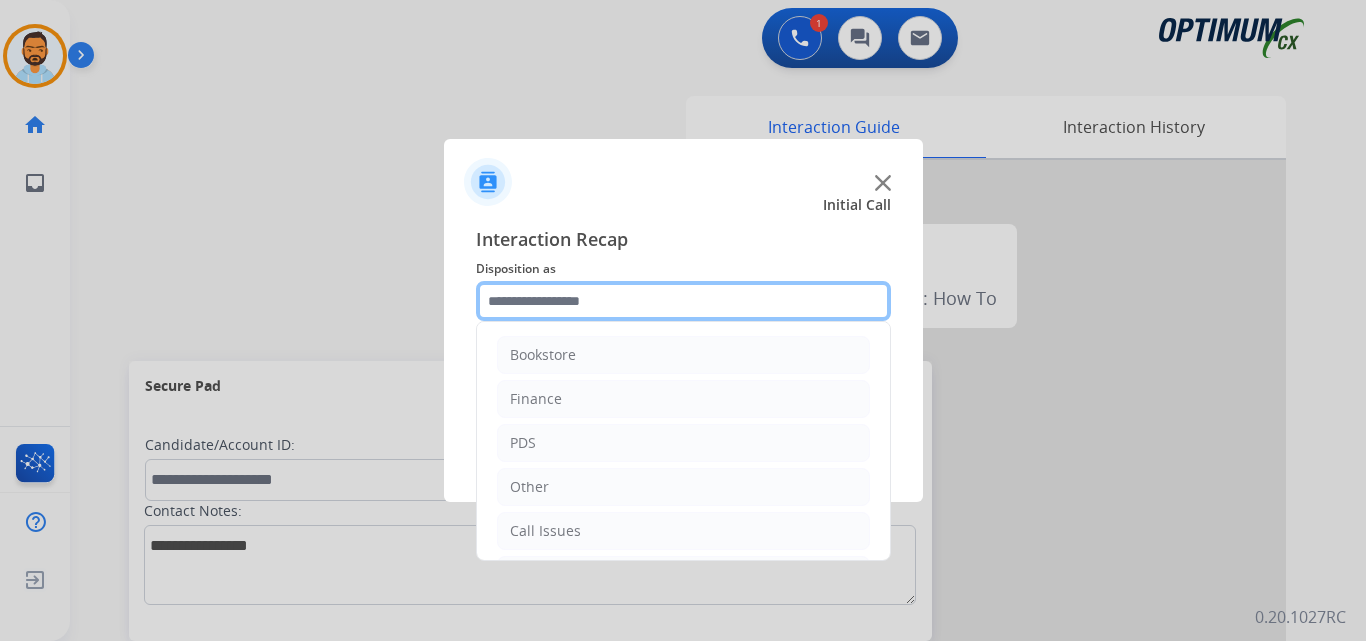 scroll, scrollTop: 136, scrollLeft: 0, axis: vertical 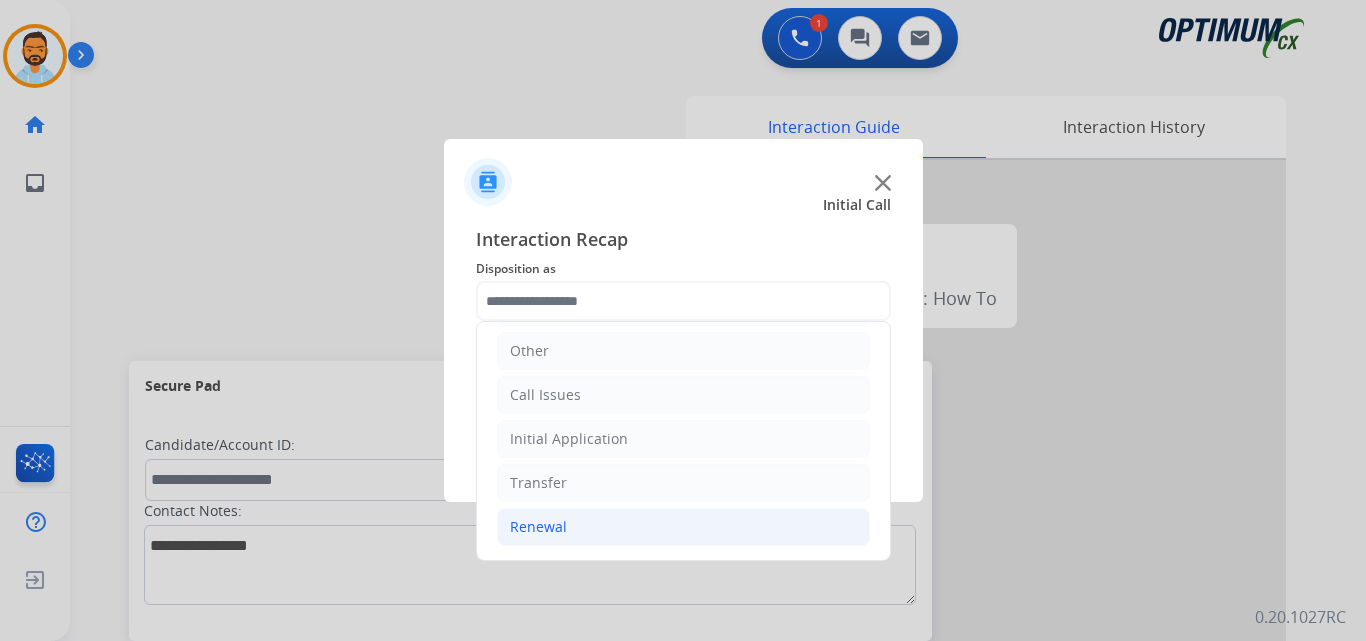click on "Renewal" 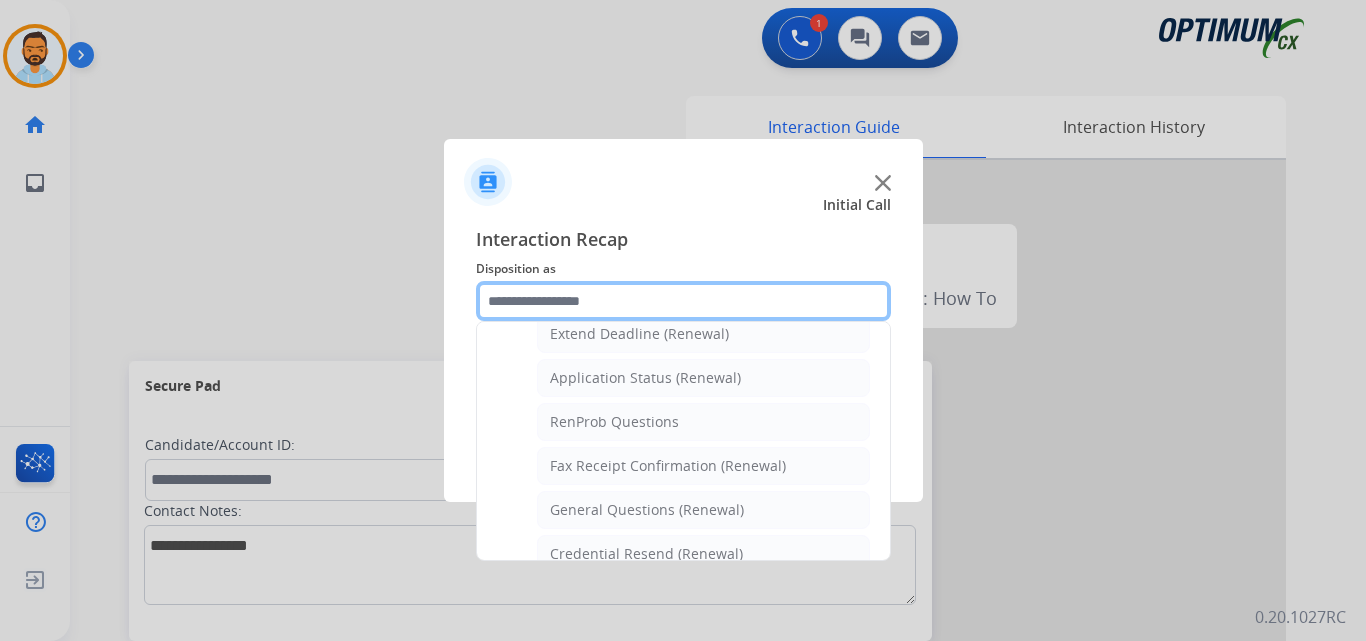scroll, scrollTop: 426, scrollLeft: 0, axis: vertical 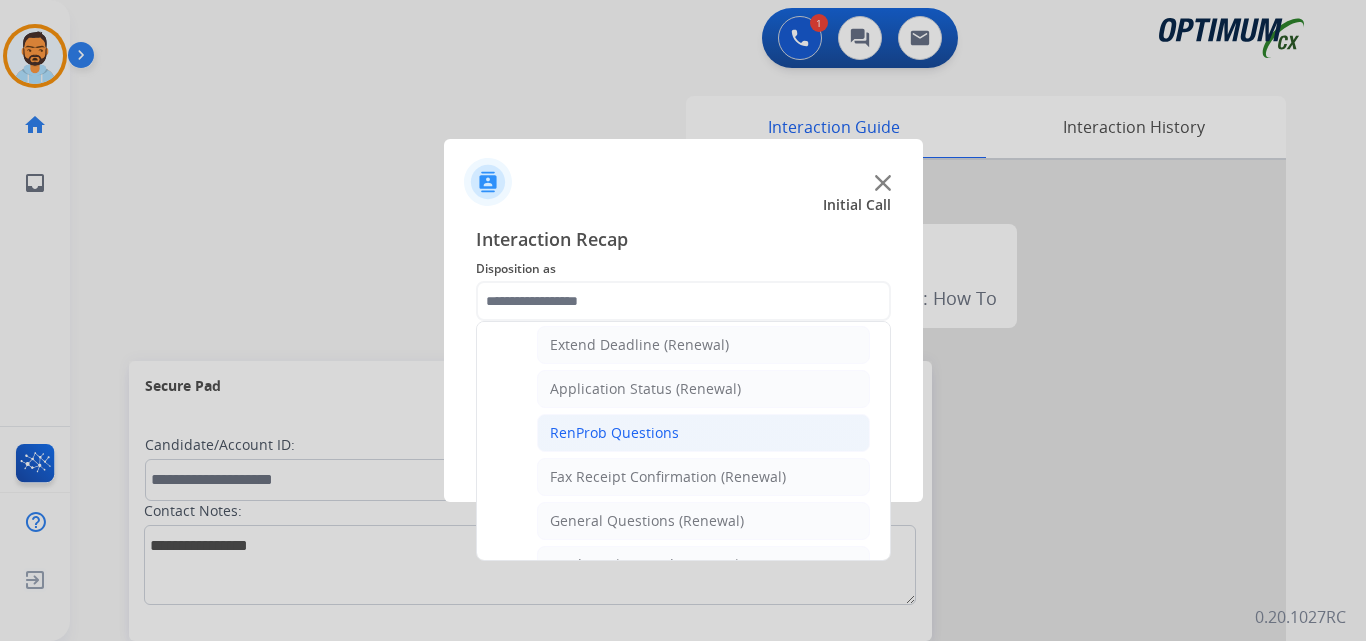click on "RenProb Questions" 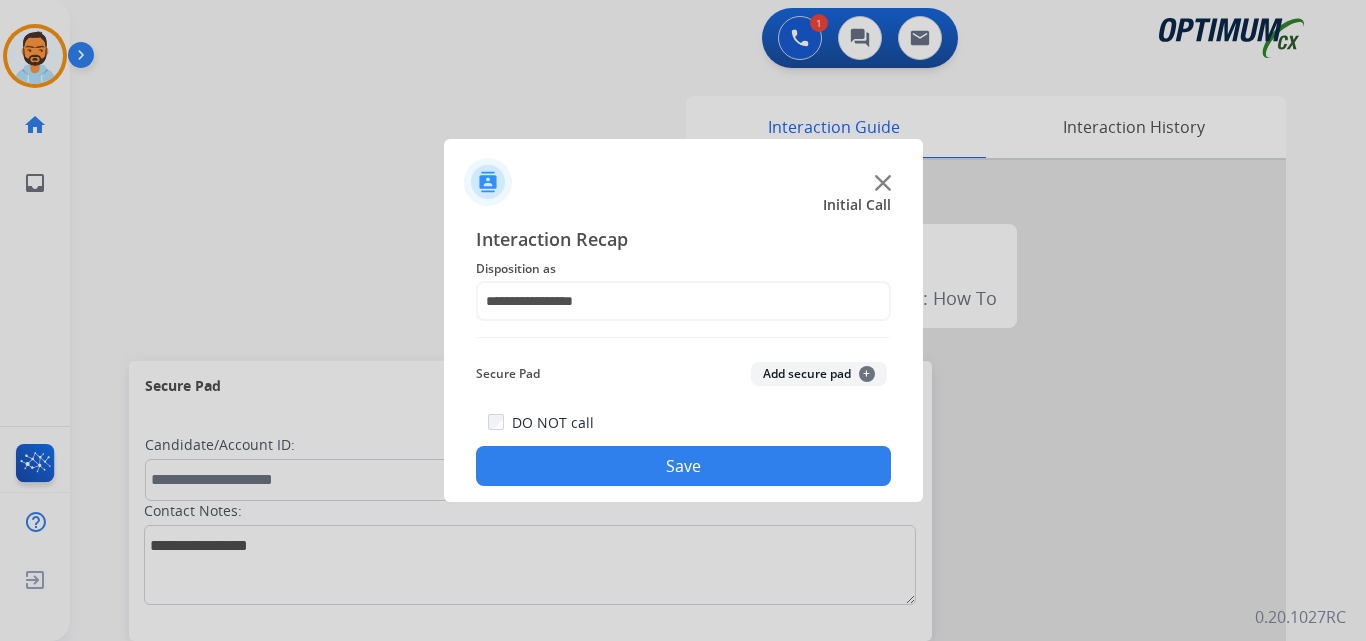 click on "Save" 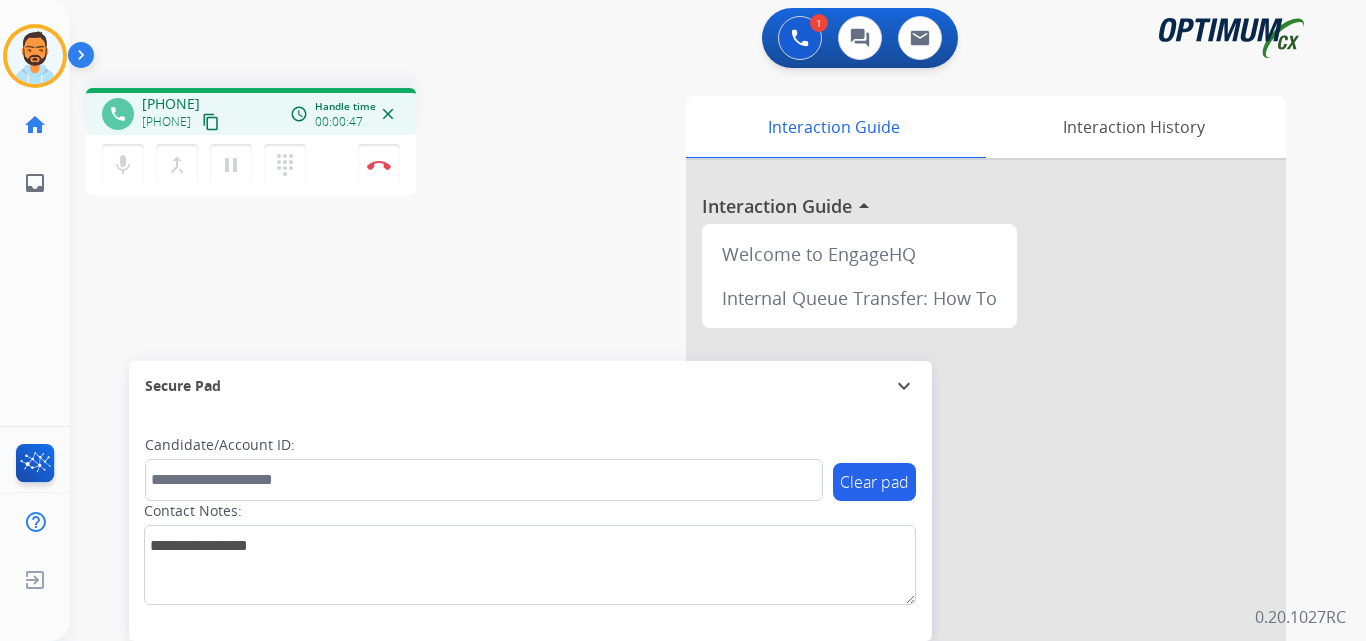 click on "content_copy" at bounding box center (211, 122) 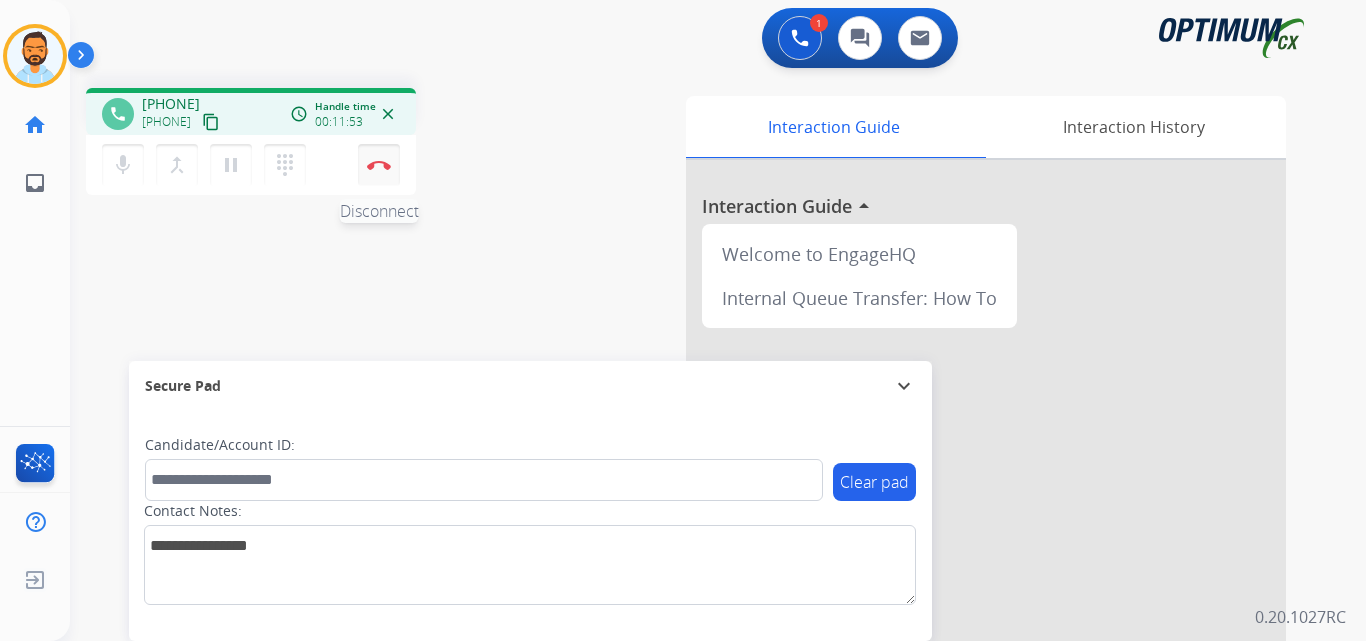 click on "Disconnect" at bounding box center (379, 165) 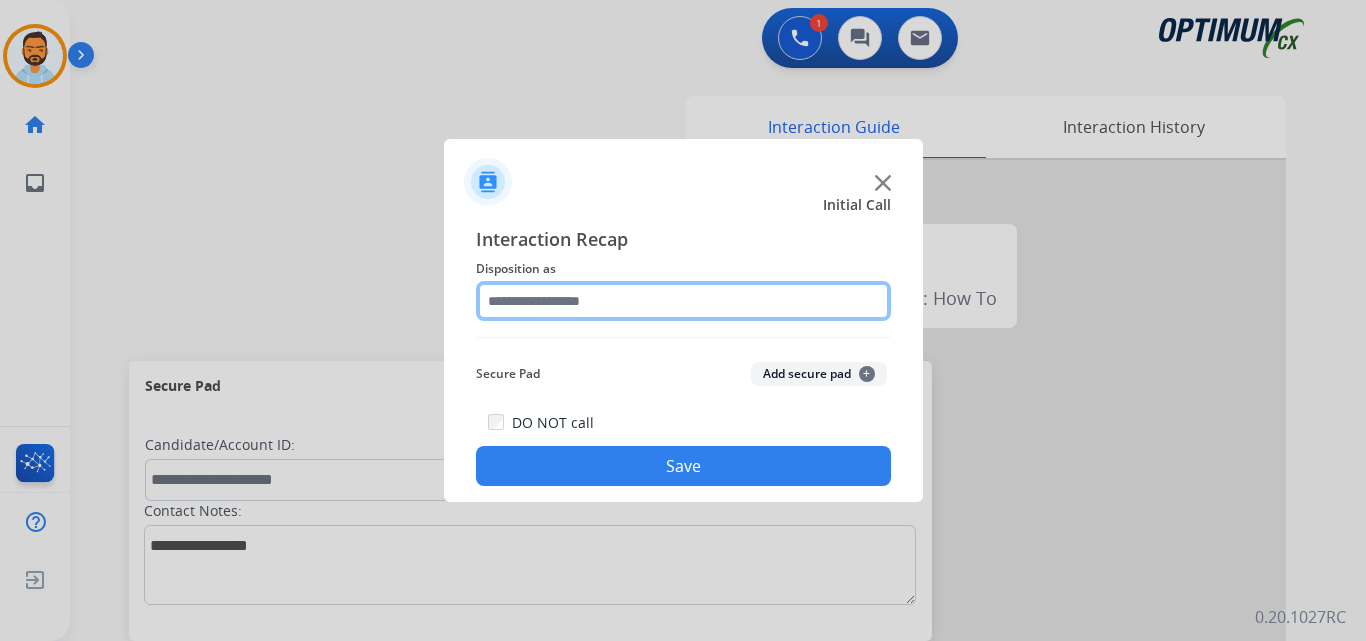 click 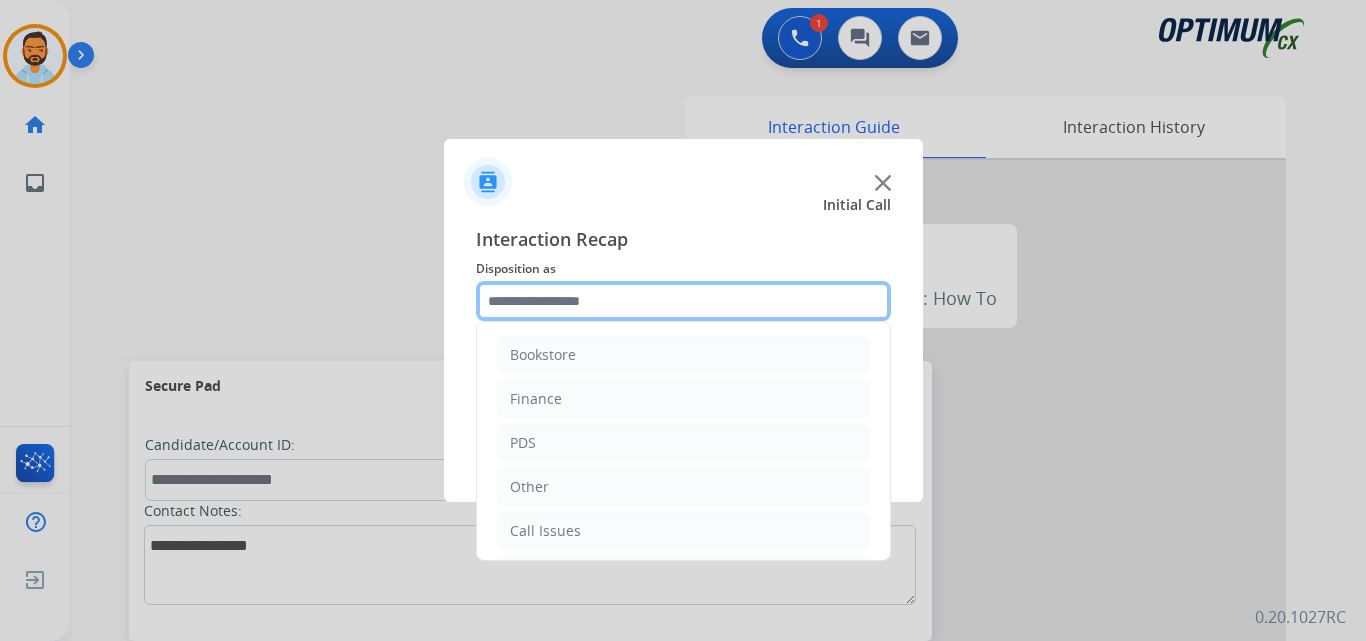 scroll, scrollTop: 136, scrollLeft: 0, axis: vertical 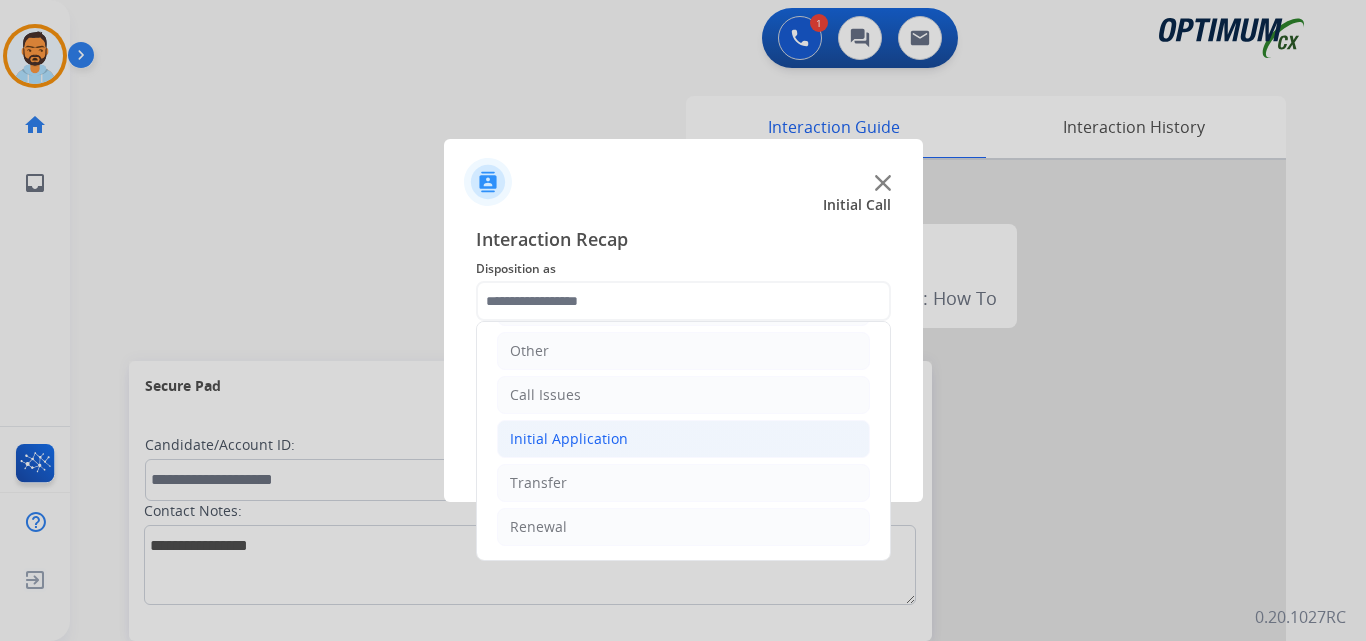 click on "Initial Application" 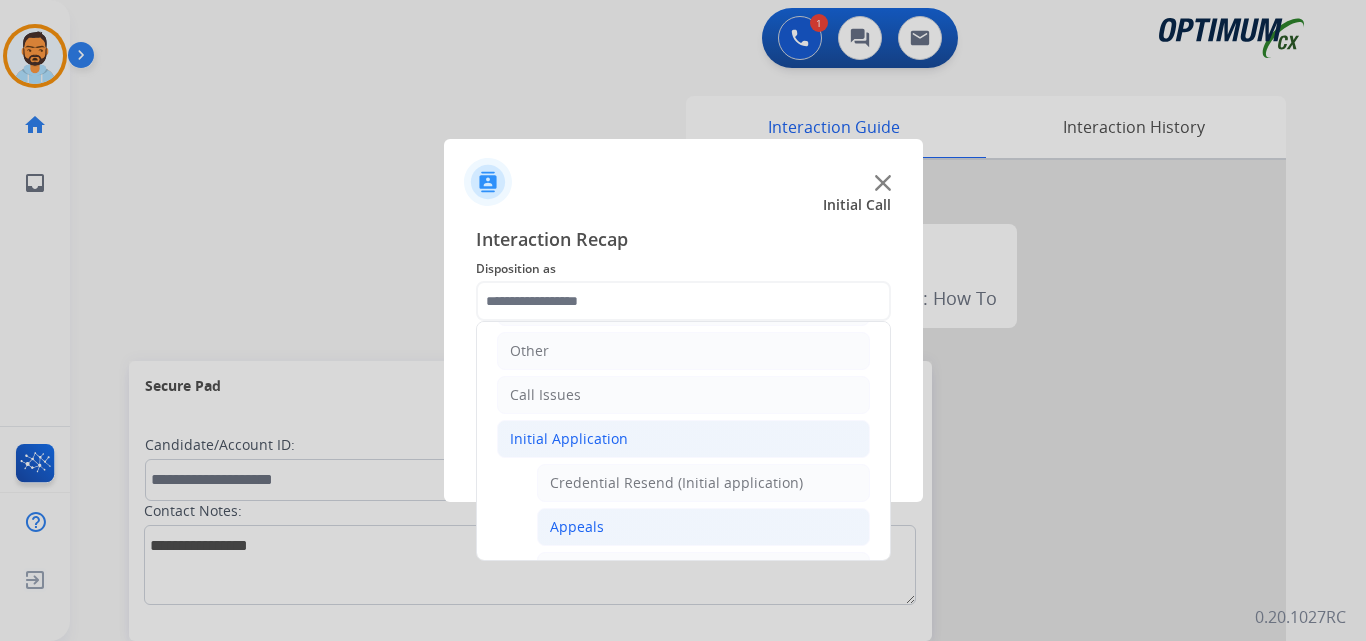 click on "Appeals" 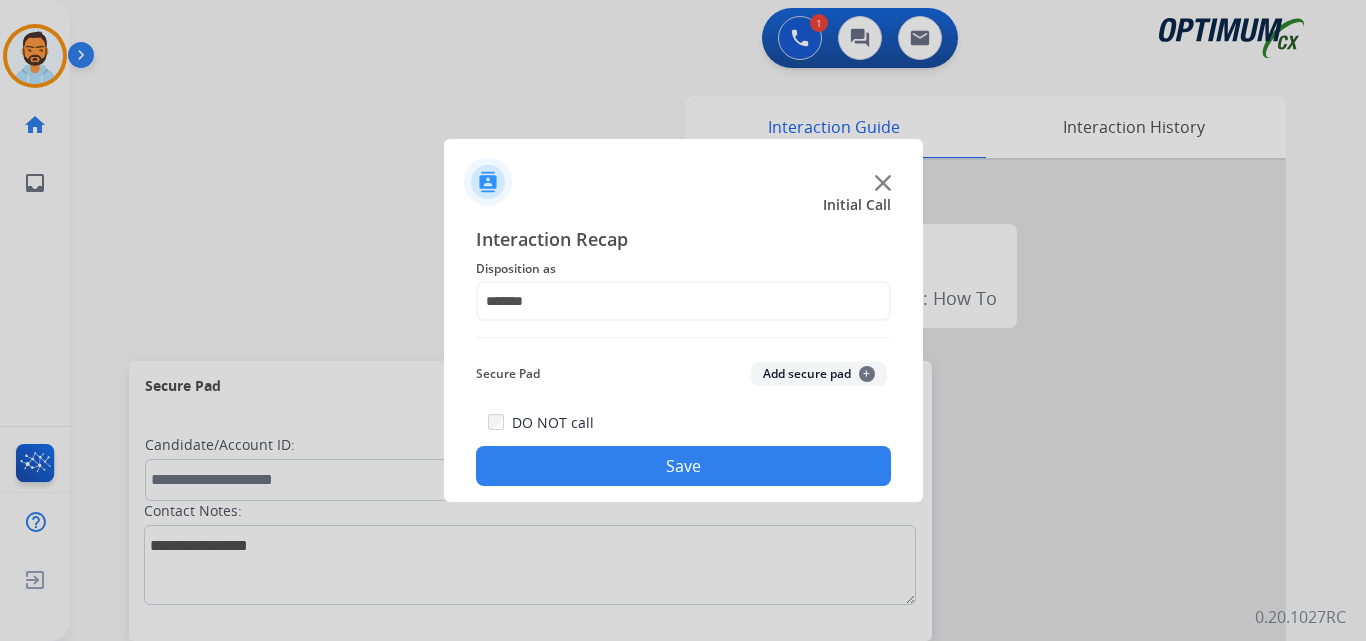 click on "Save" 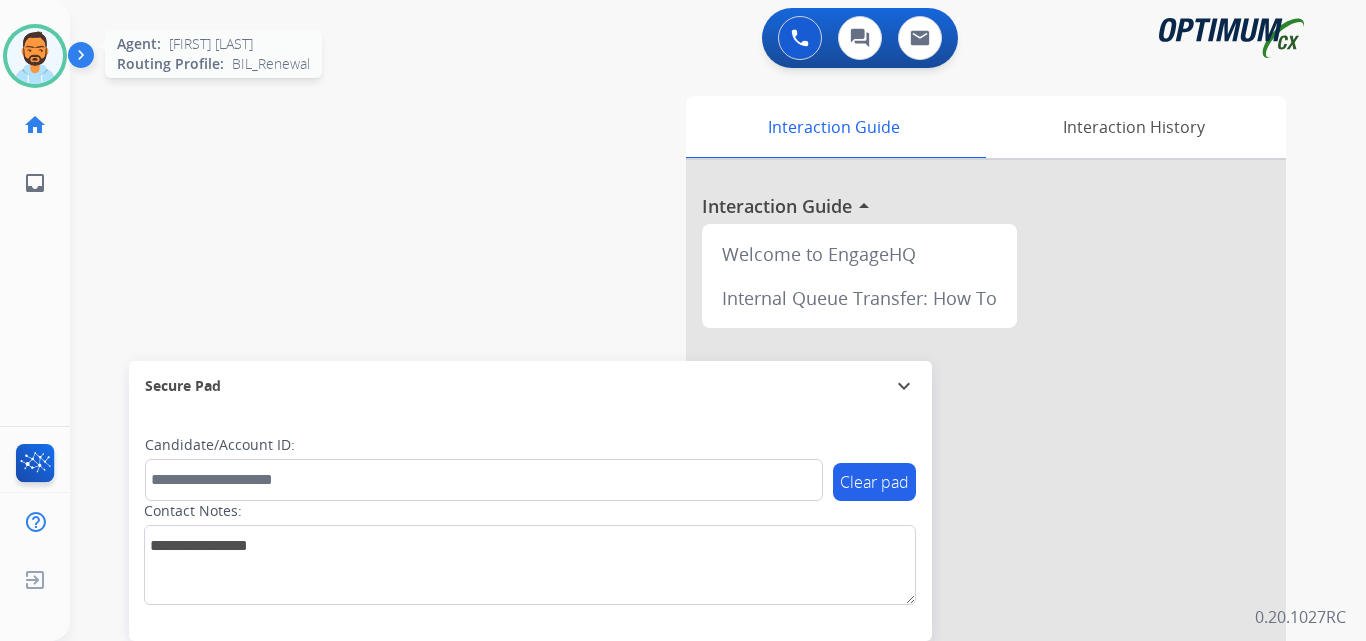 click at bounding box center (35, 56) 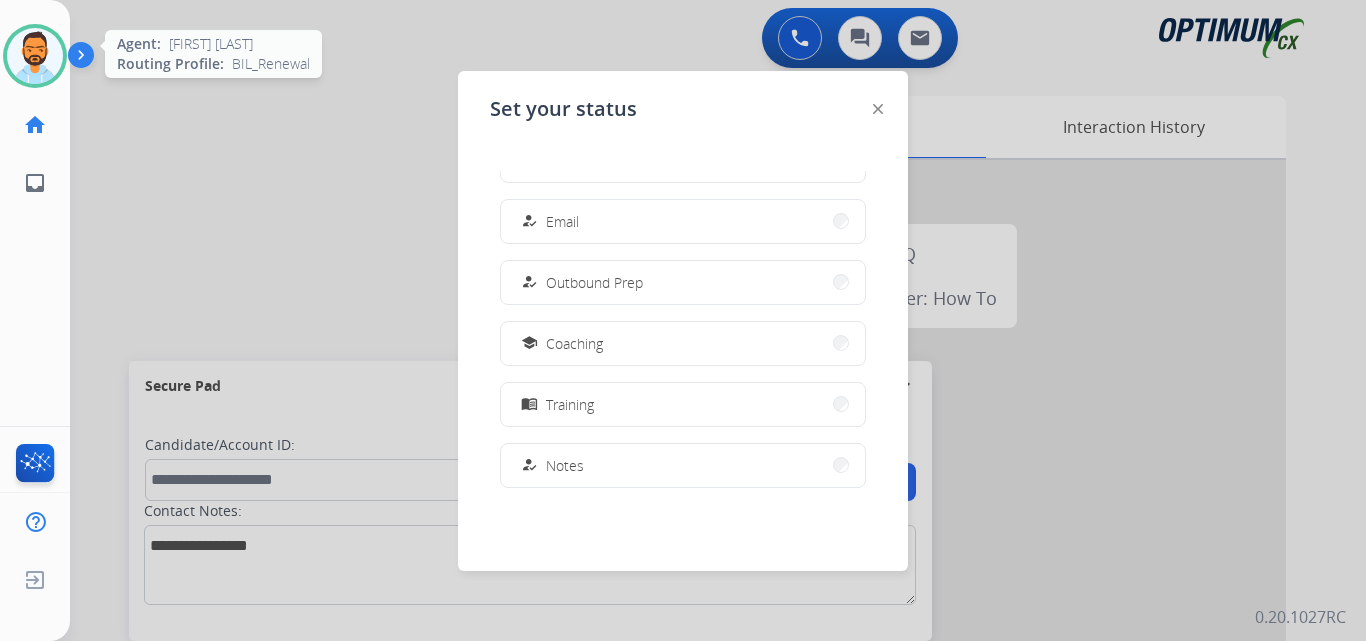 scroll, scrollTop: 499, scrollLeft: 0, axis: vertical 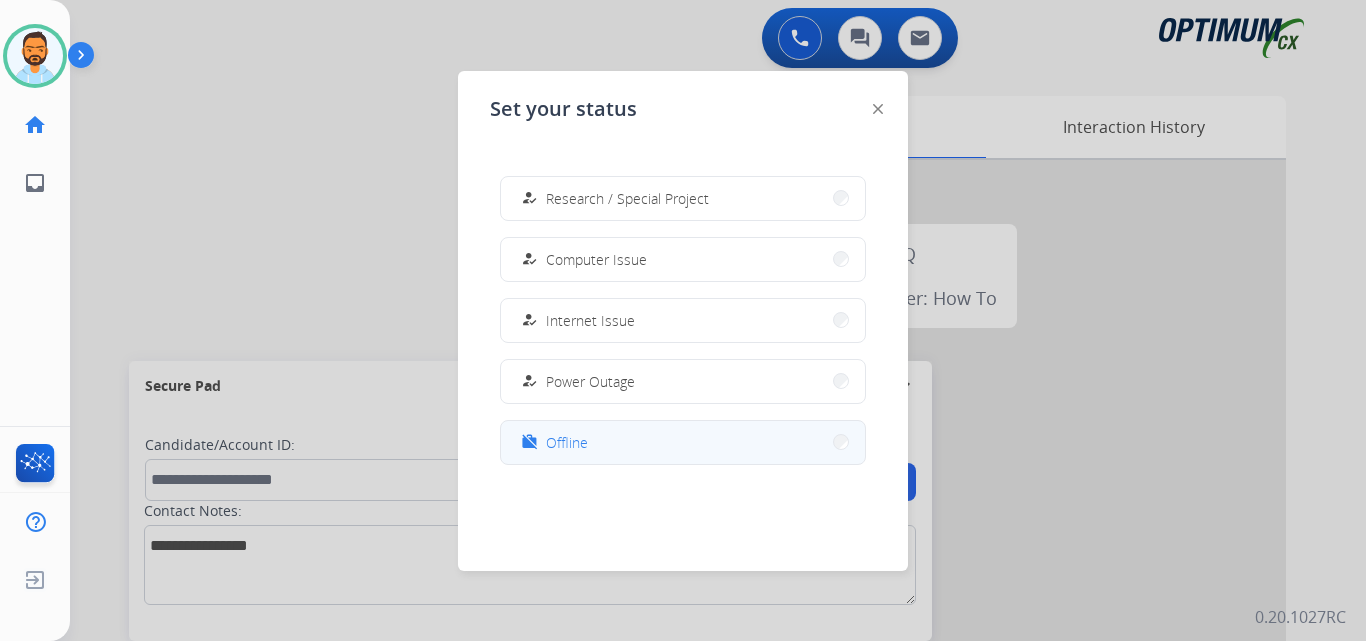 click on "work_off Offline" at bounding box center [683, 442] 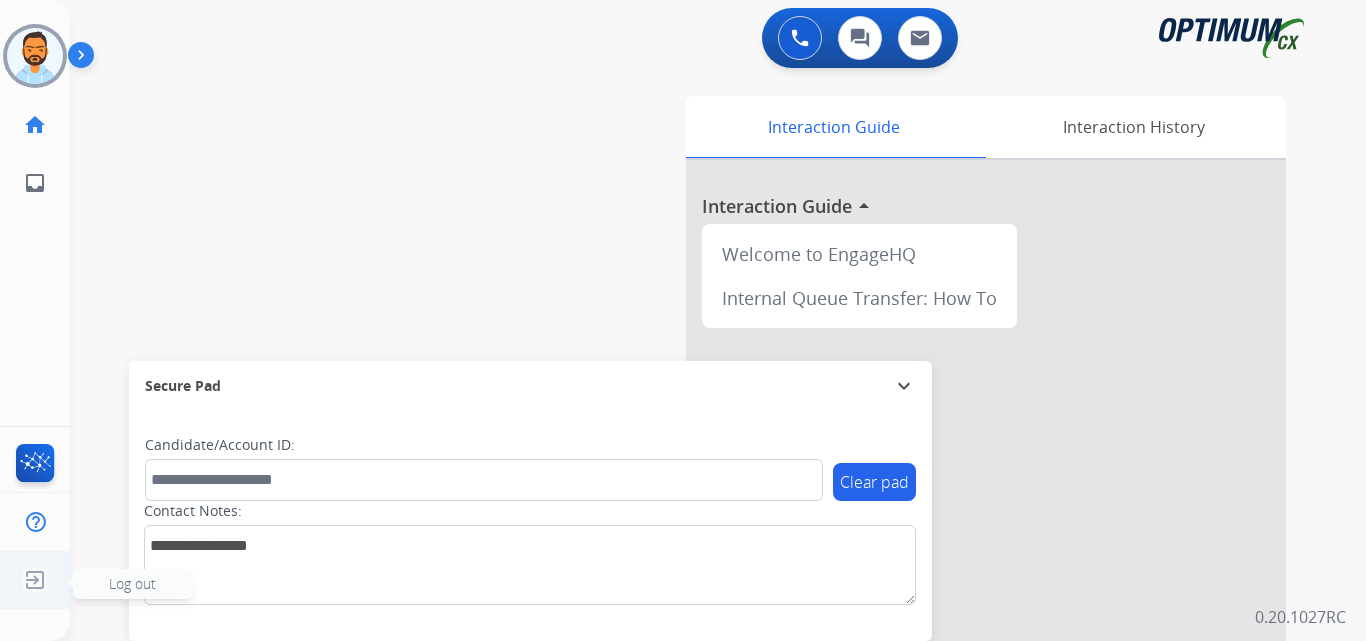 click 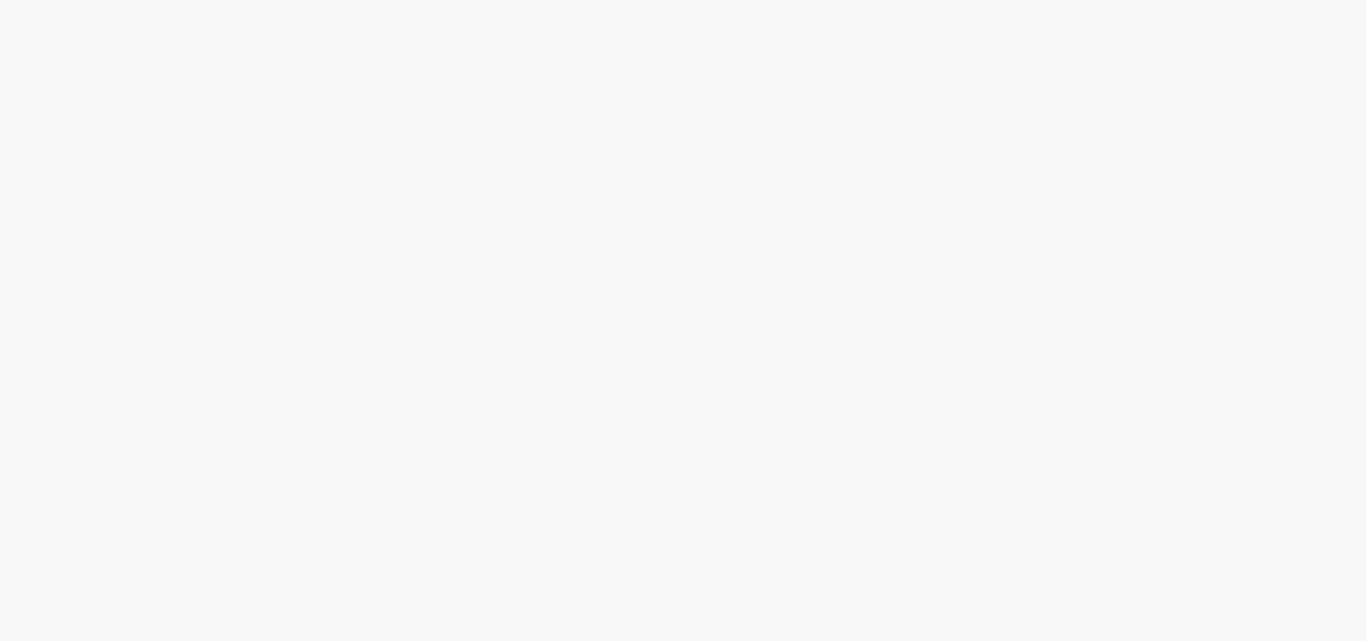 scroll, scrollTop: 0, scrollLeft: 0, axis: both 